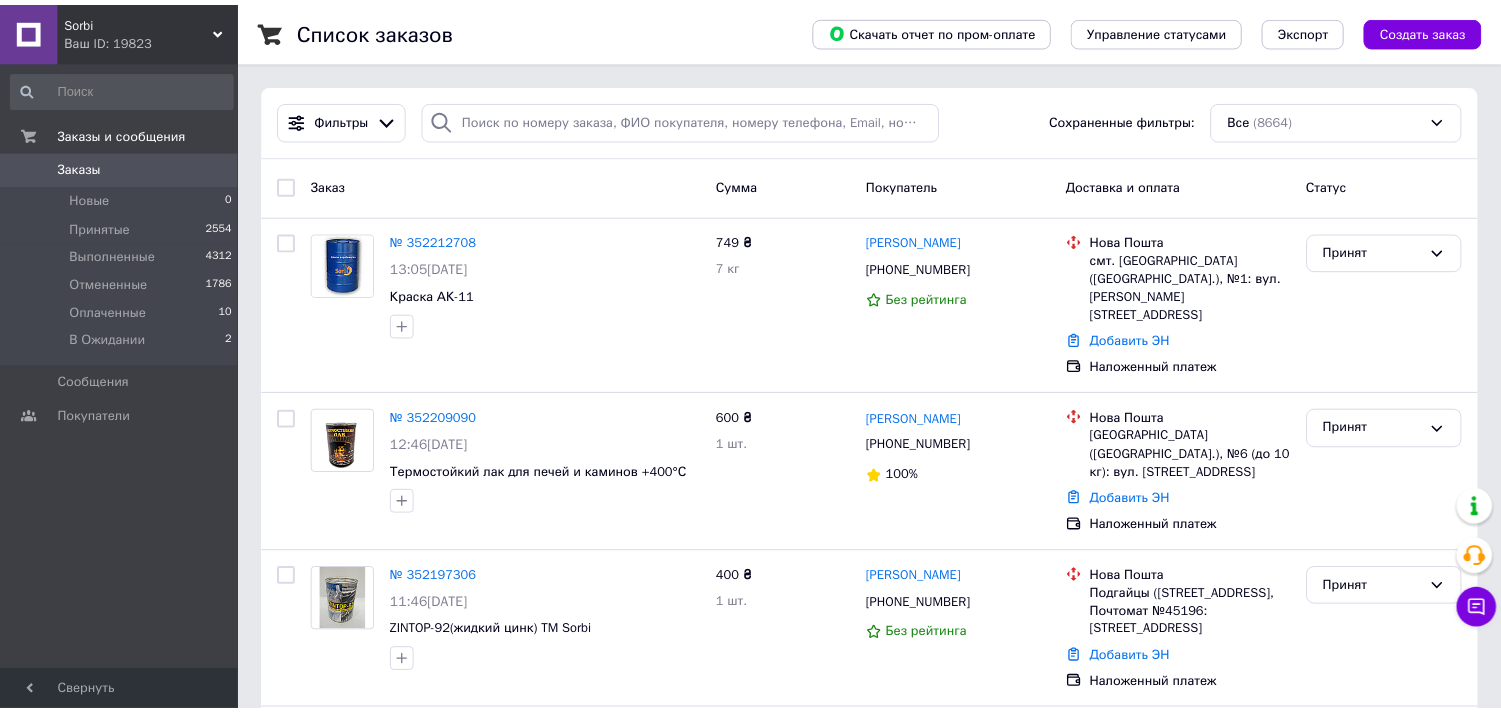 scroll, scrollTop: 0, scrollLeft: 0, axis: both 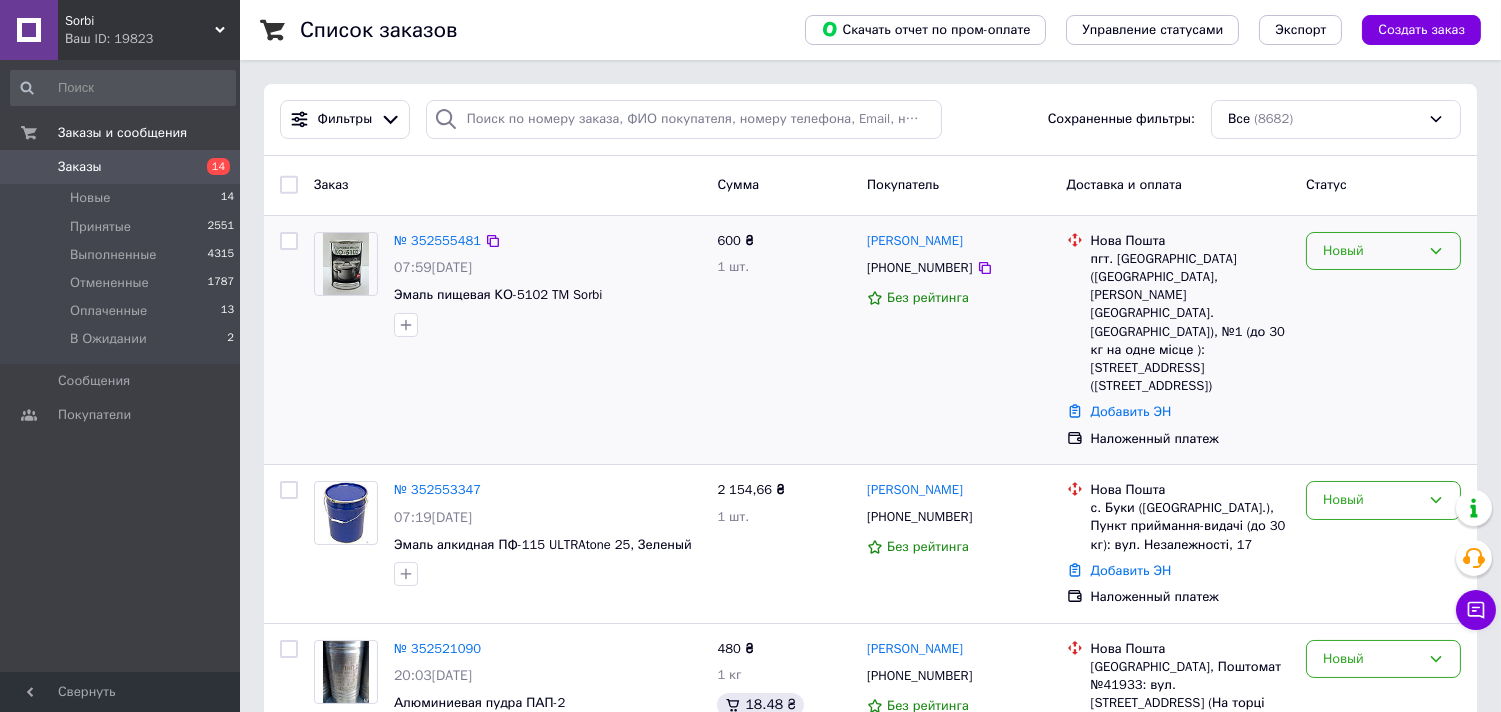click on "Новый" at bounding box center [1371, 251] 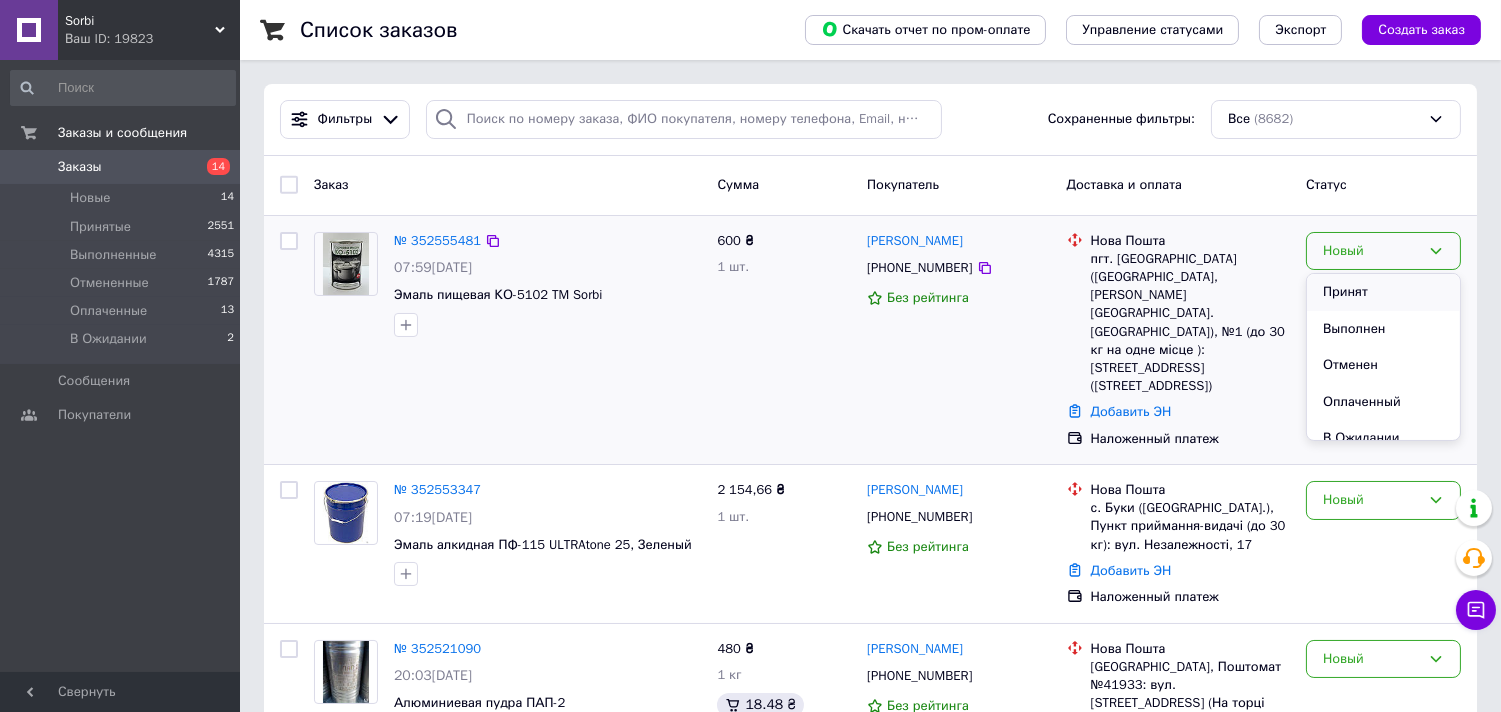 click on "Принят" at bounding box center [1383, 292] 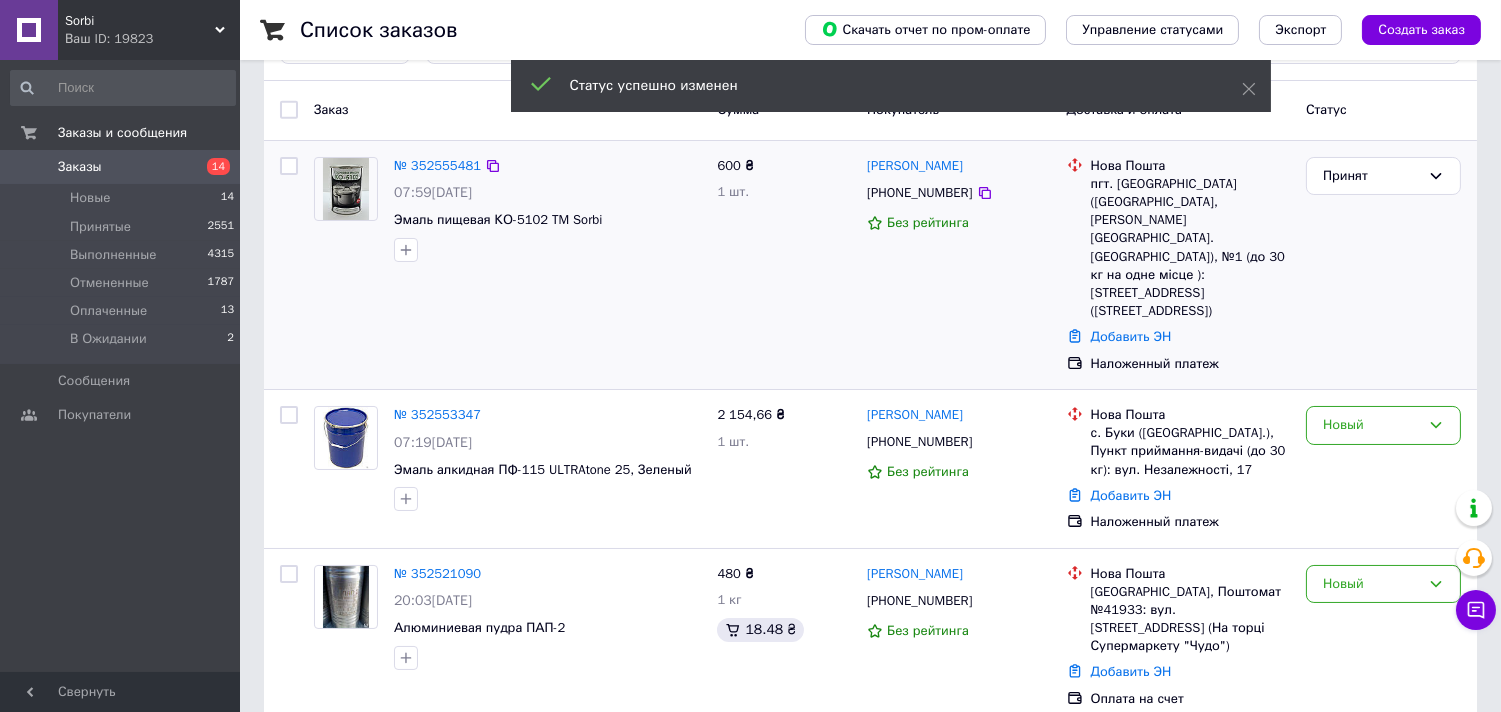 scroll, scrollTop: 111, scrollLeft: 0, axis: vertical 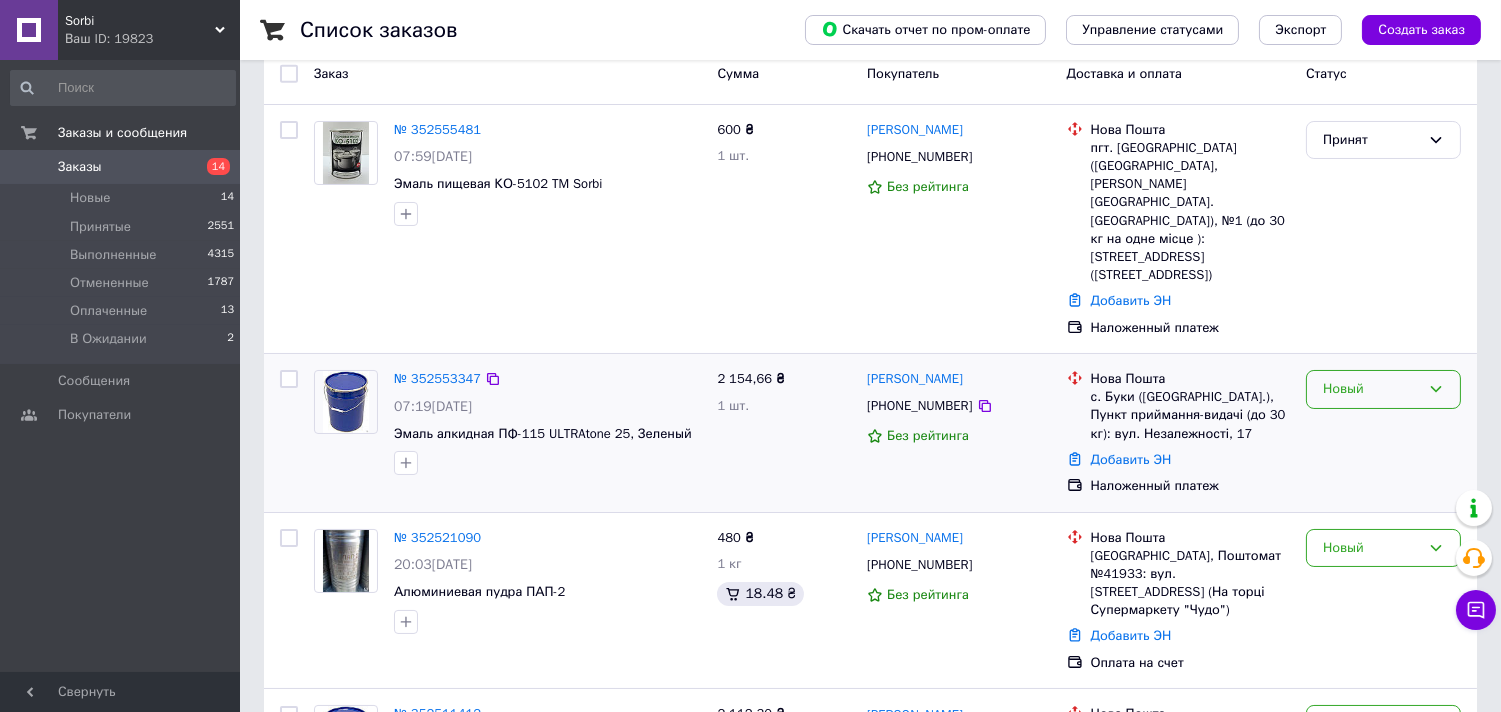 click on "Новый" at bounding box center (1371, 389) 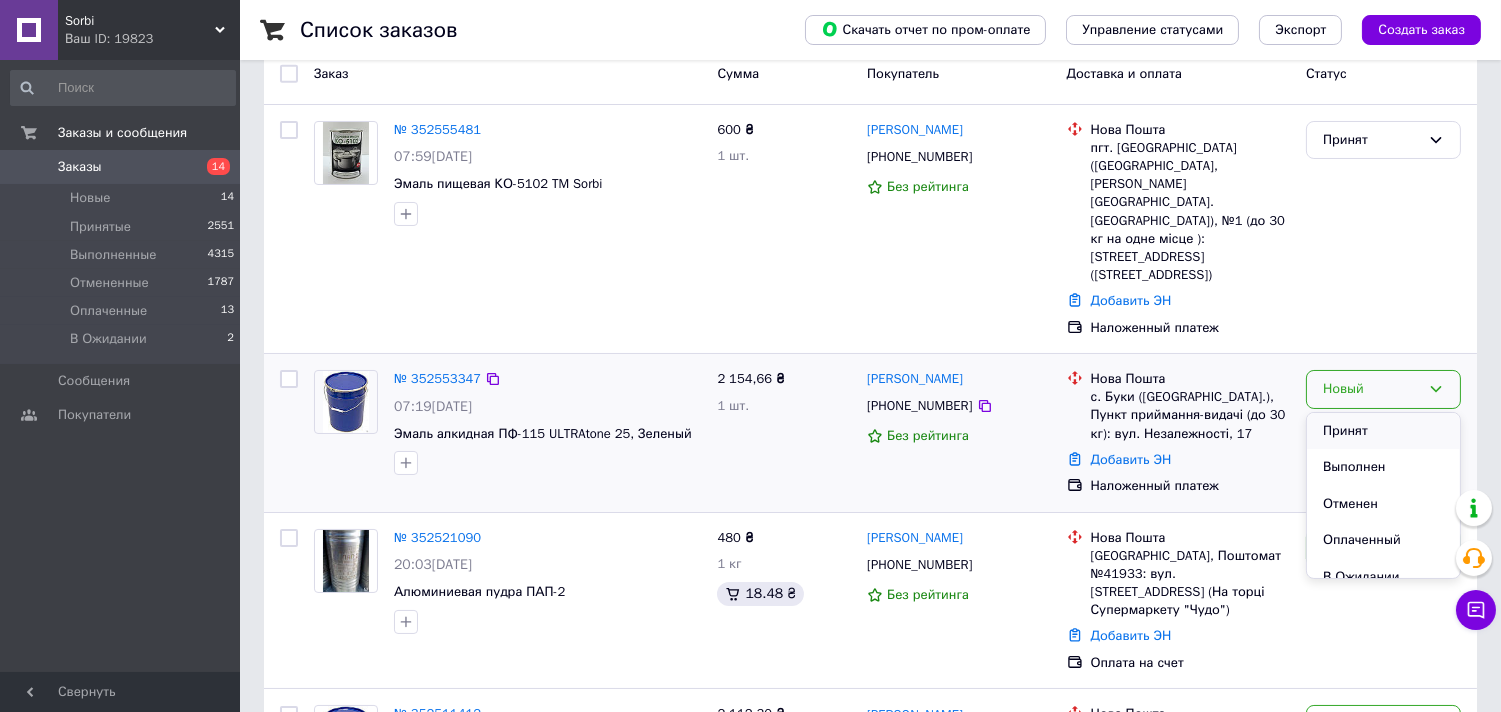 click on "Принят" at bounding box center [1383, 431] 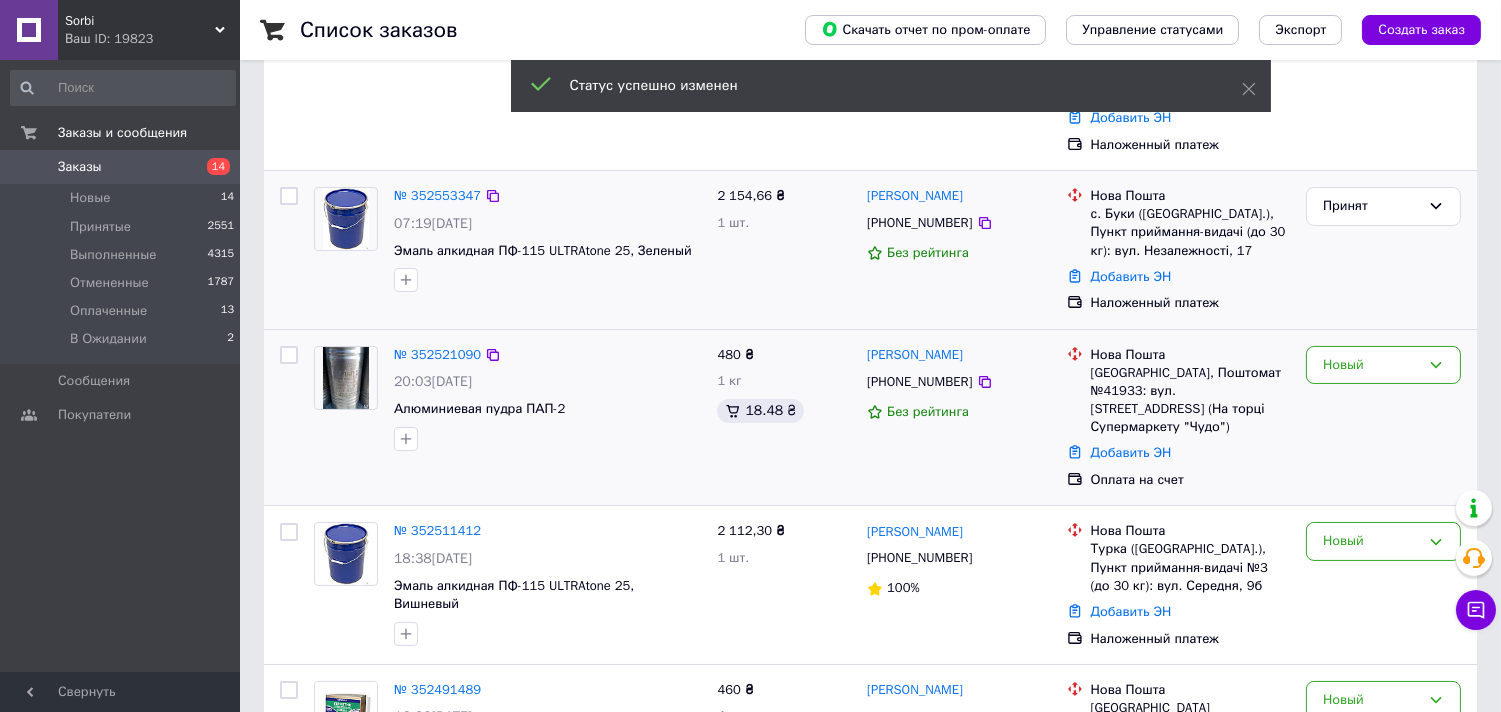 scroll, scrollTop: 333, scrollLeft: 0, axis: vertical 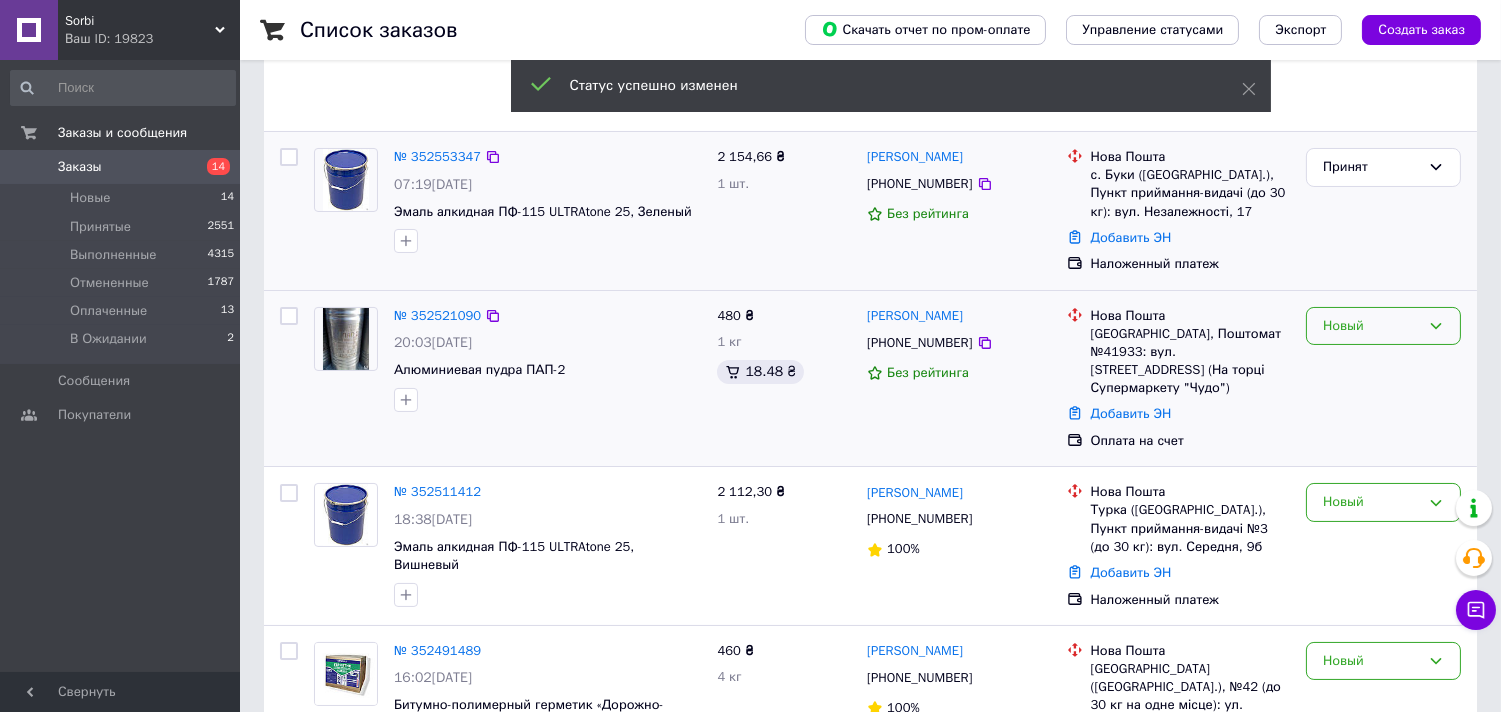 click on "Новый" at bounding box center [1371, 326] 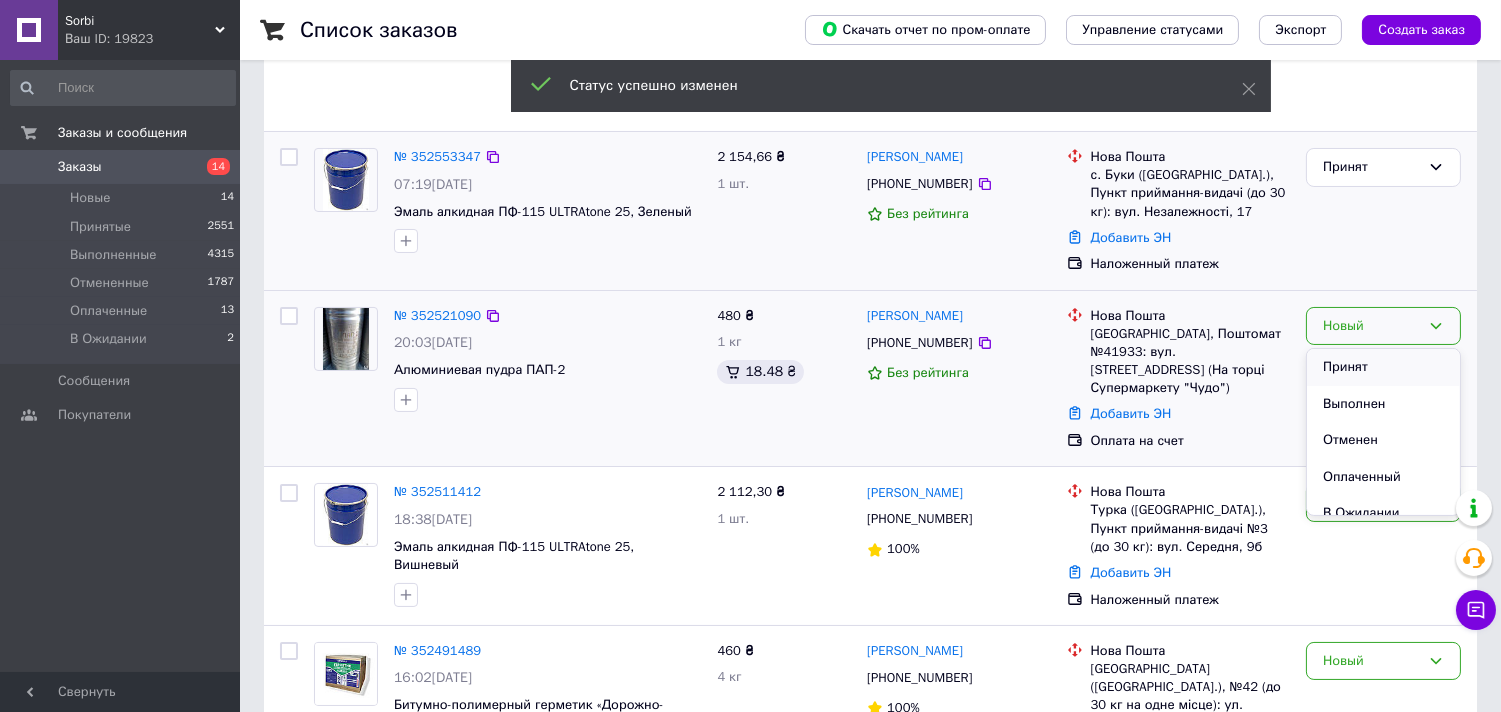click on "Принят" at bounding box center (1383, 367) 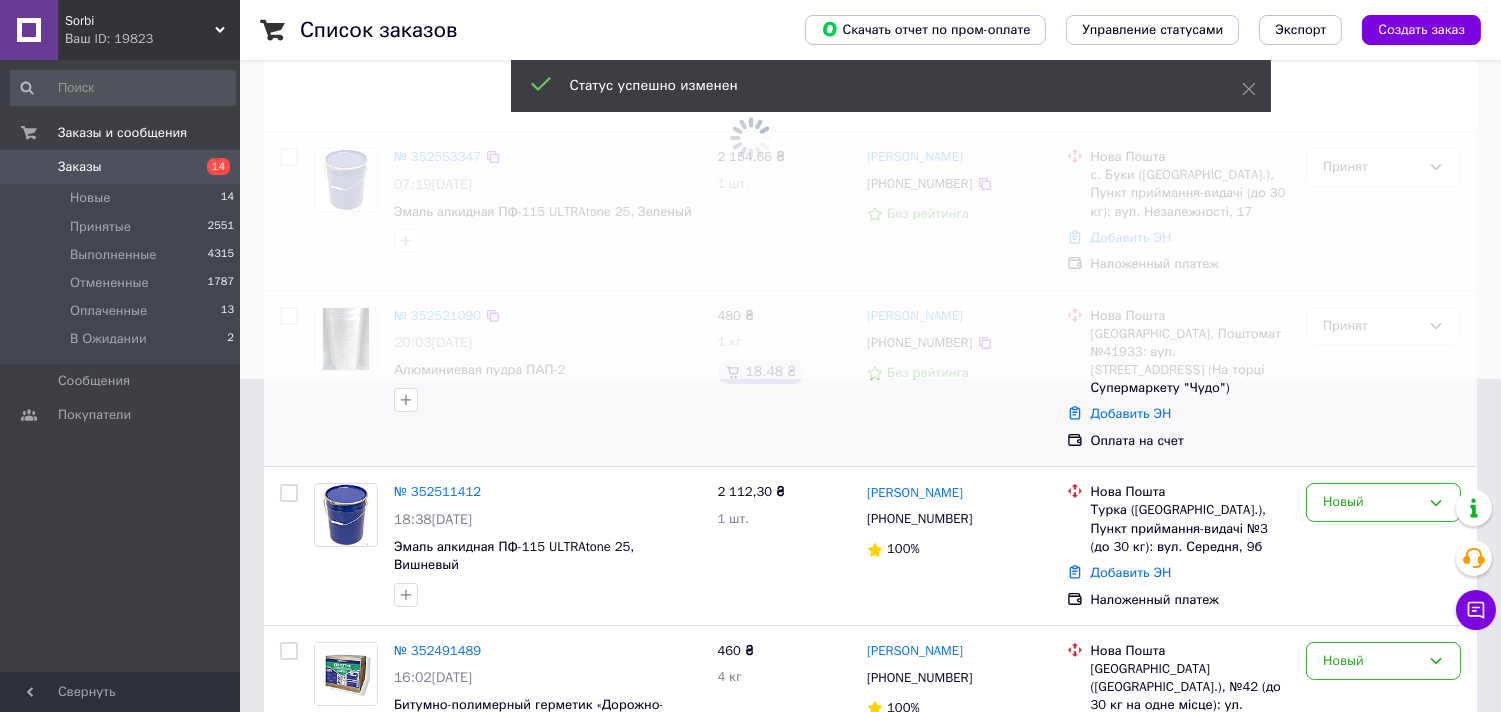 scroll, scrollTop: 444, scrollLeft: 0, axis: vertical 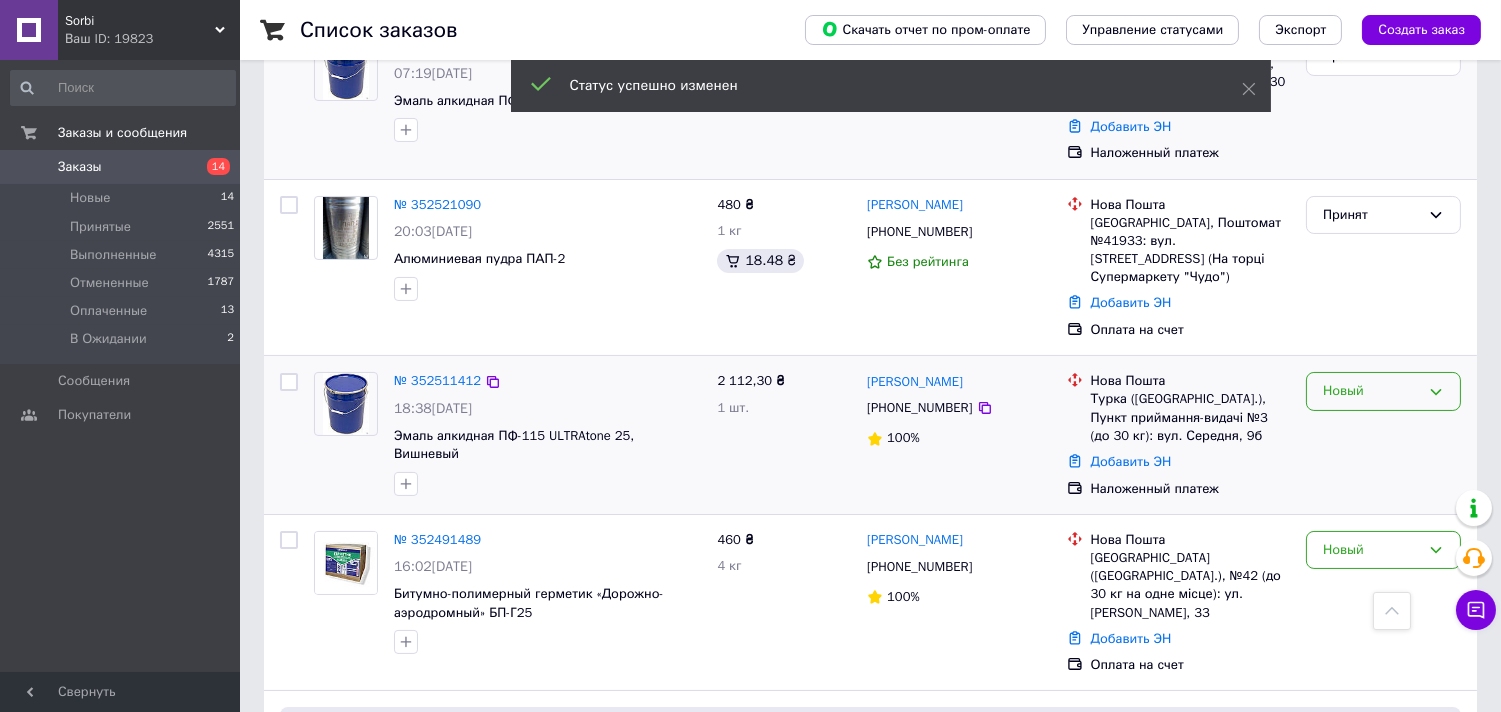 click on "Новый" at bounding box center (1371, 391) 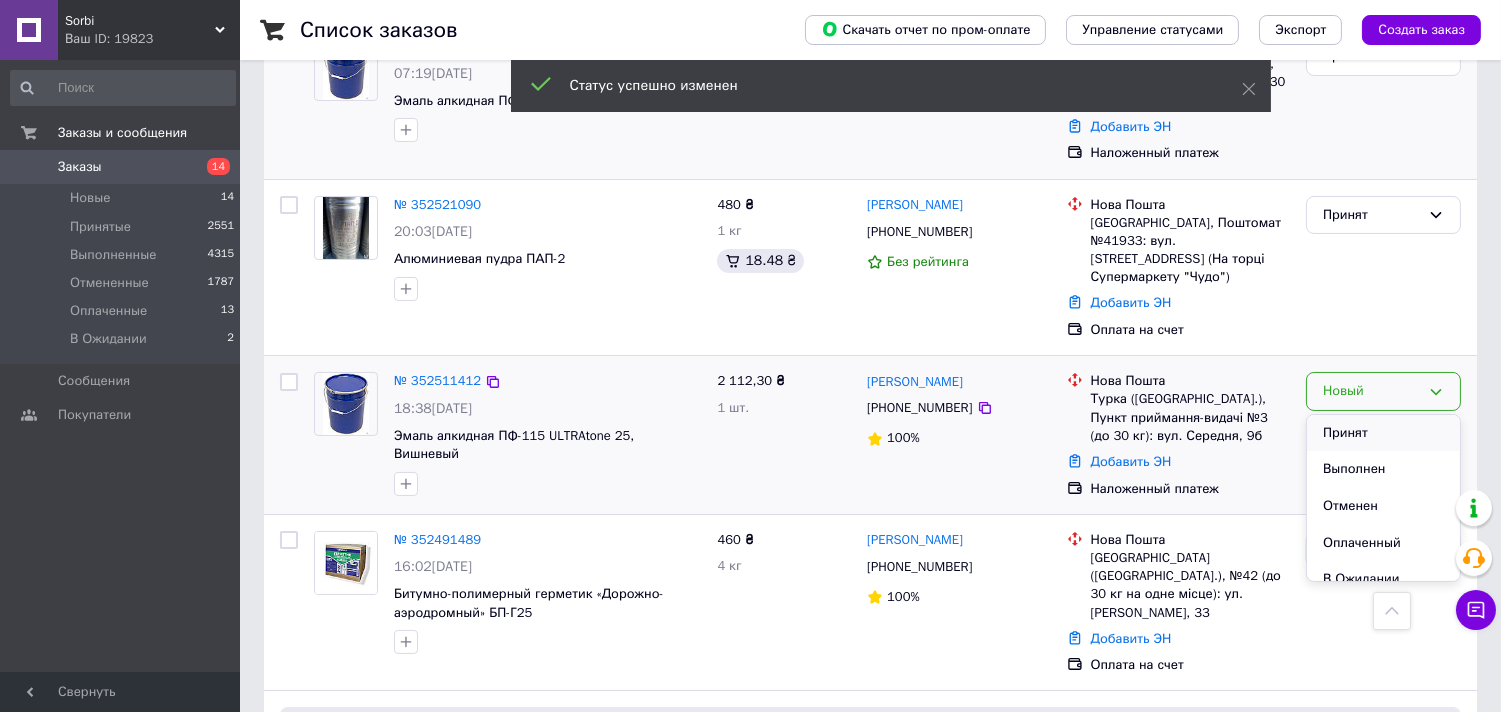 click on "Принят" at bounding box center [1383, 433] 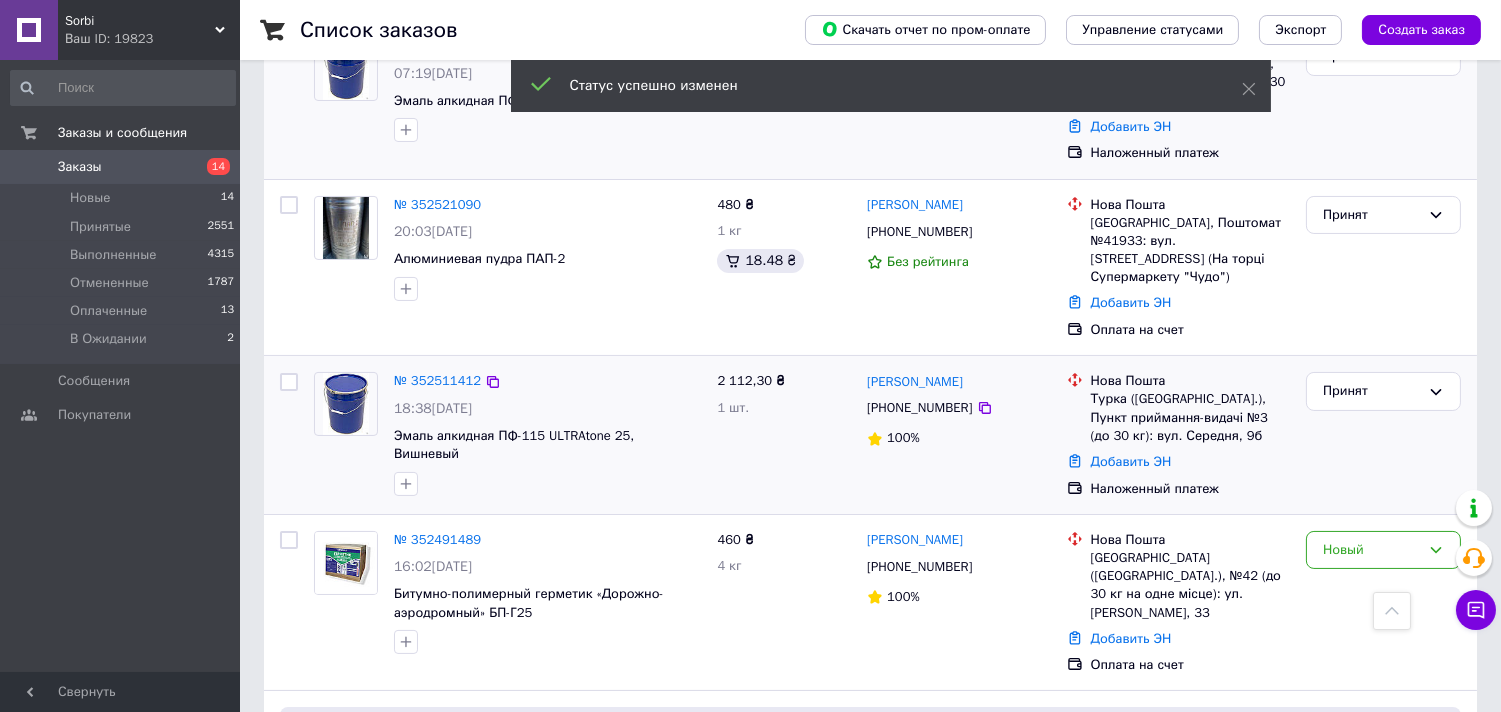 scroll, scrollTop: 555, scrollLeft: 0, axis: vertical 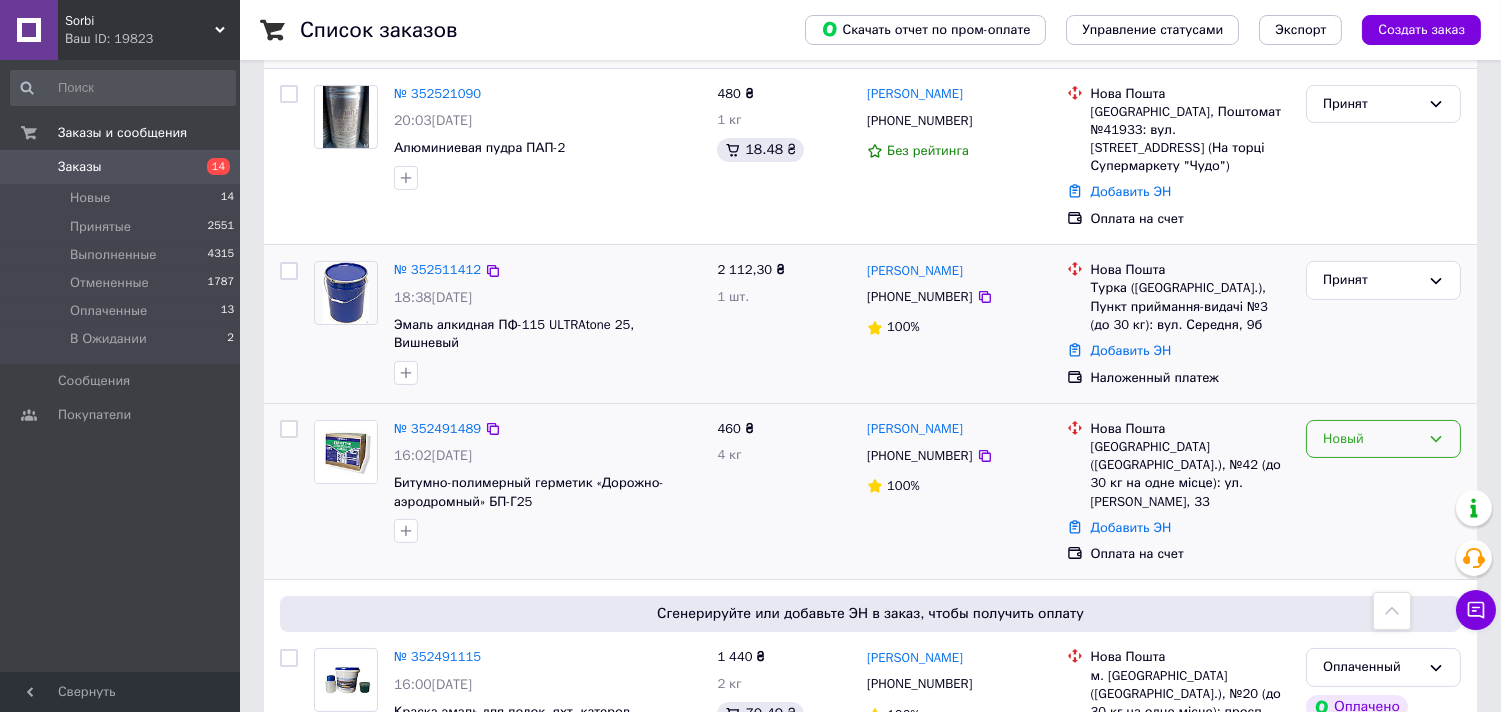 click on "Новый" at bounding box center [1371, 439] 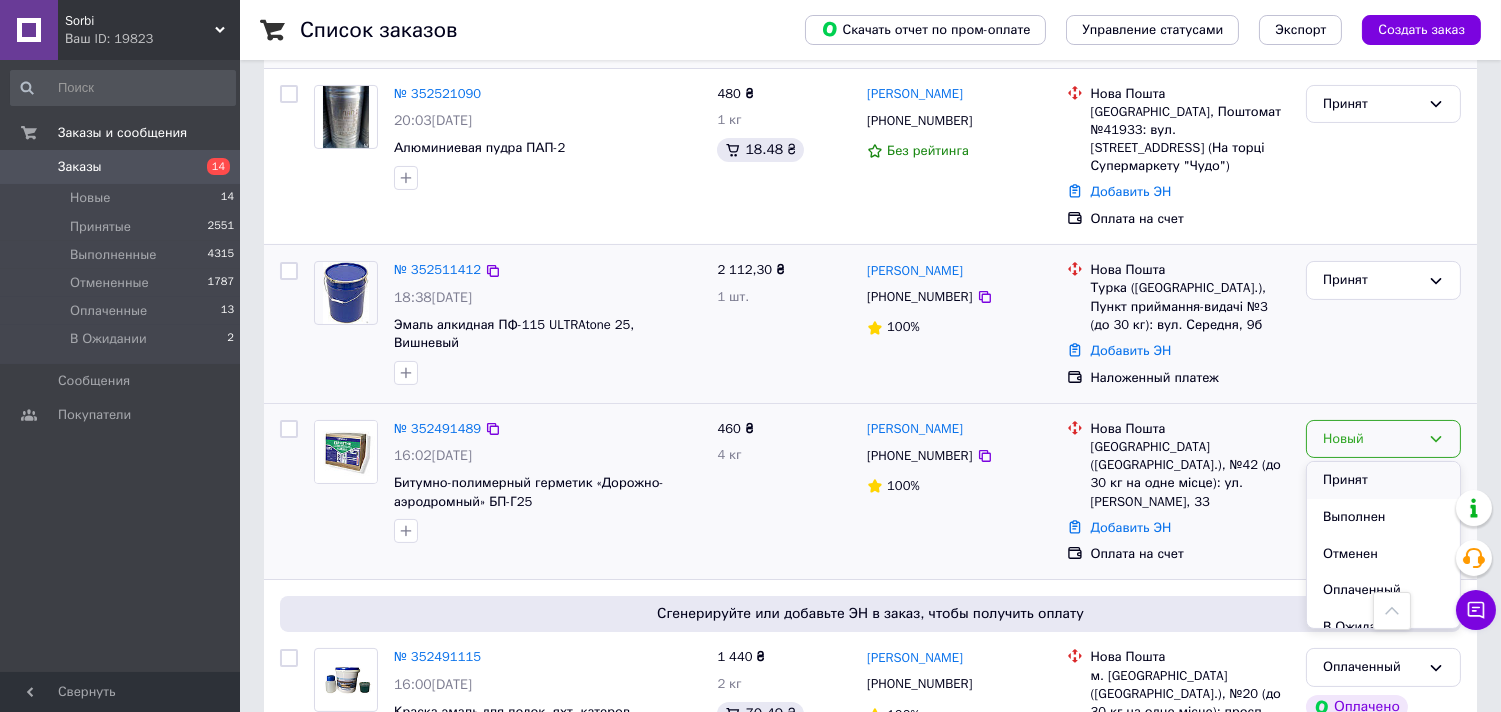 click on "Принят" at bounding box center [1383, 480] 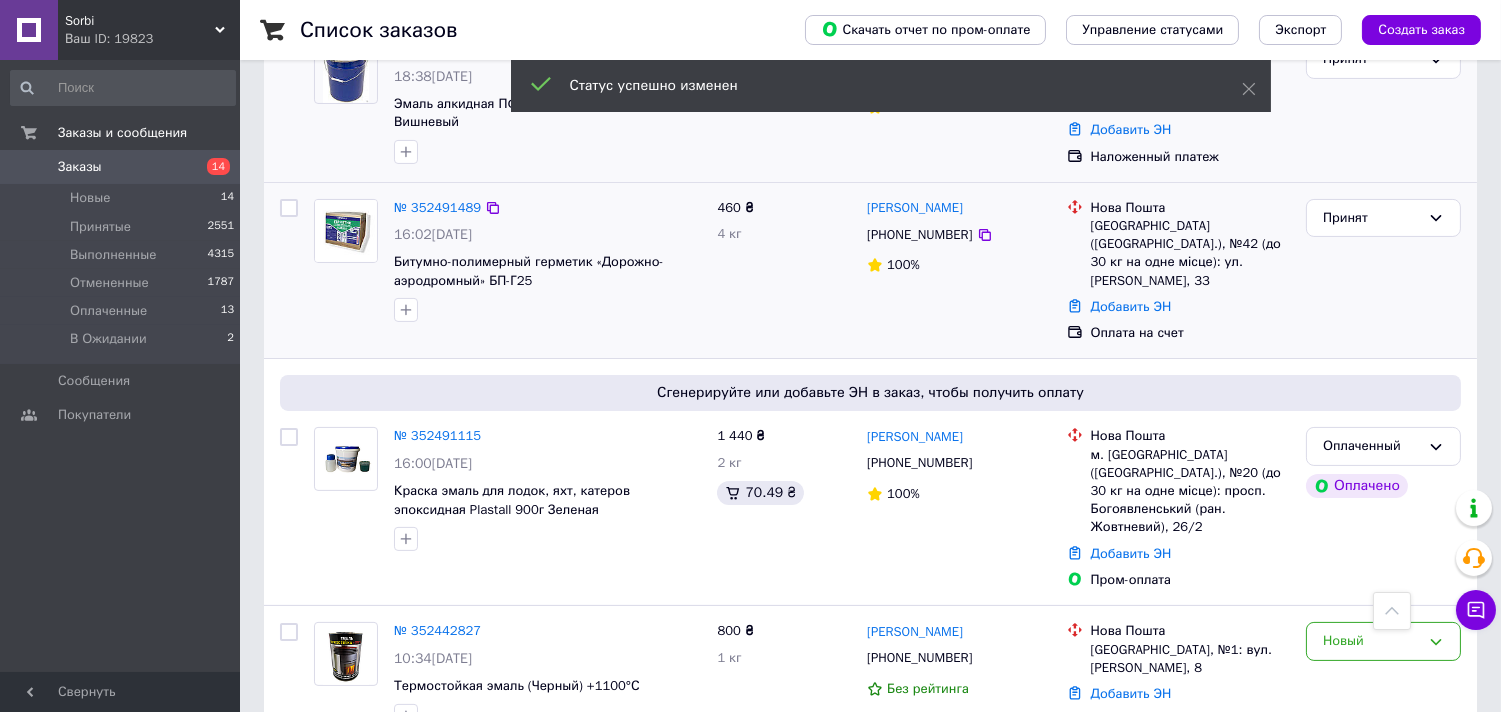 scroll, scrollTop: 777, scrollLeft: 0, axis: vertical 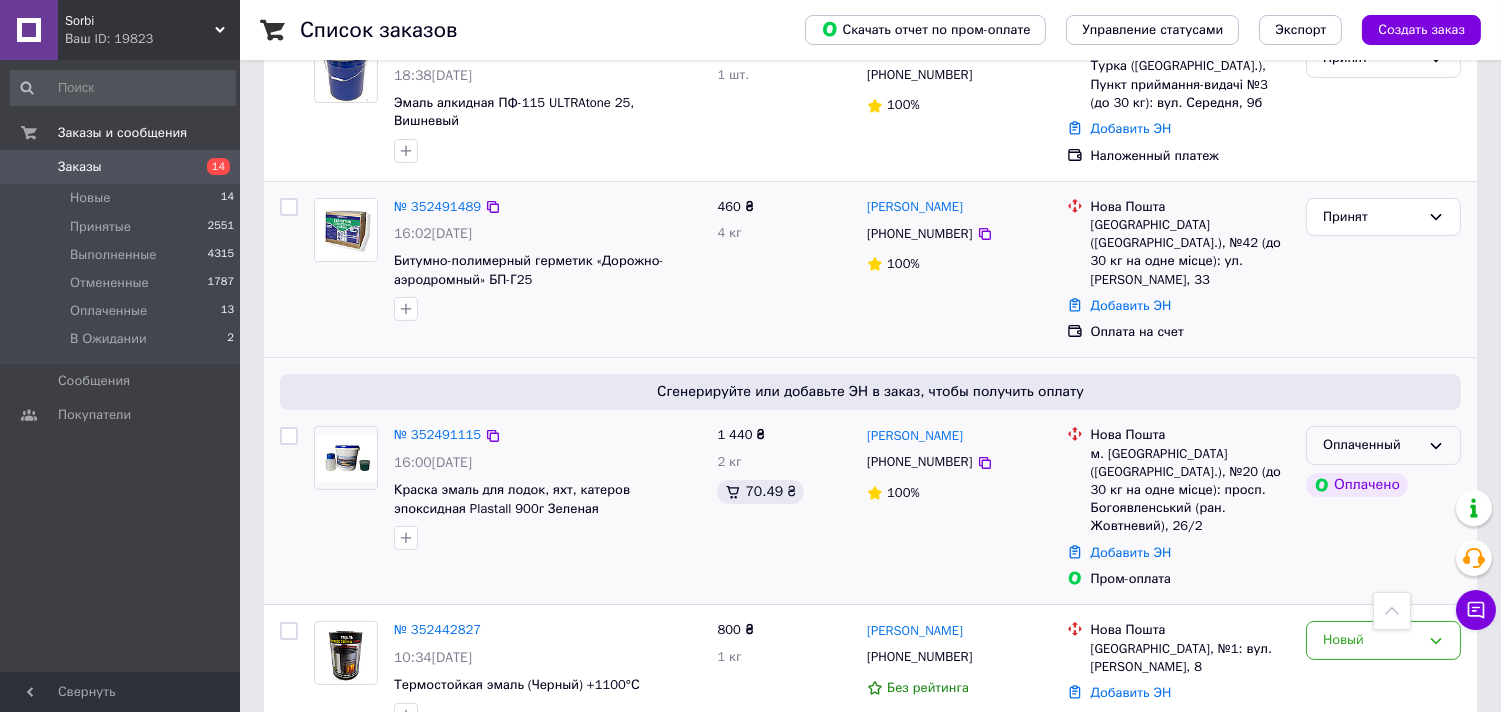 click on "Оплаченный" at bounding box center [1371, 445] 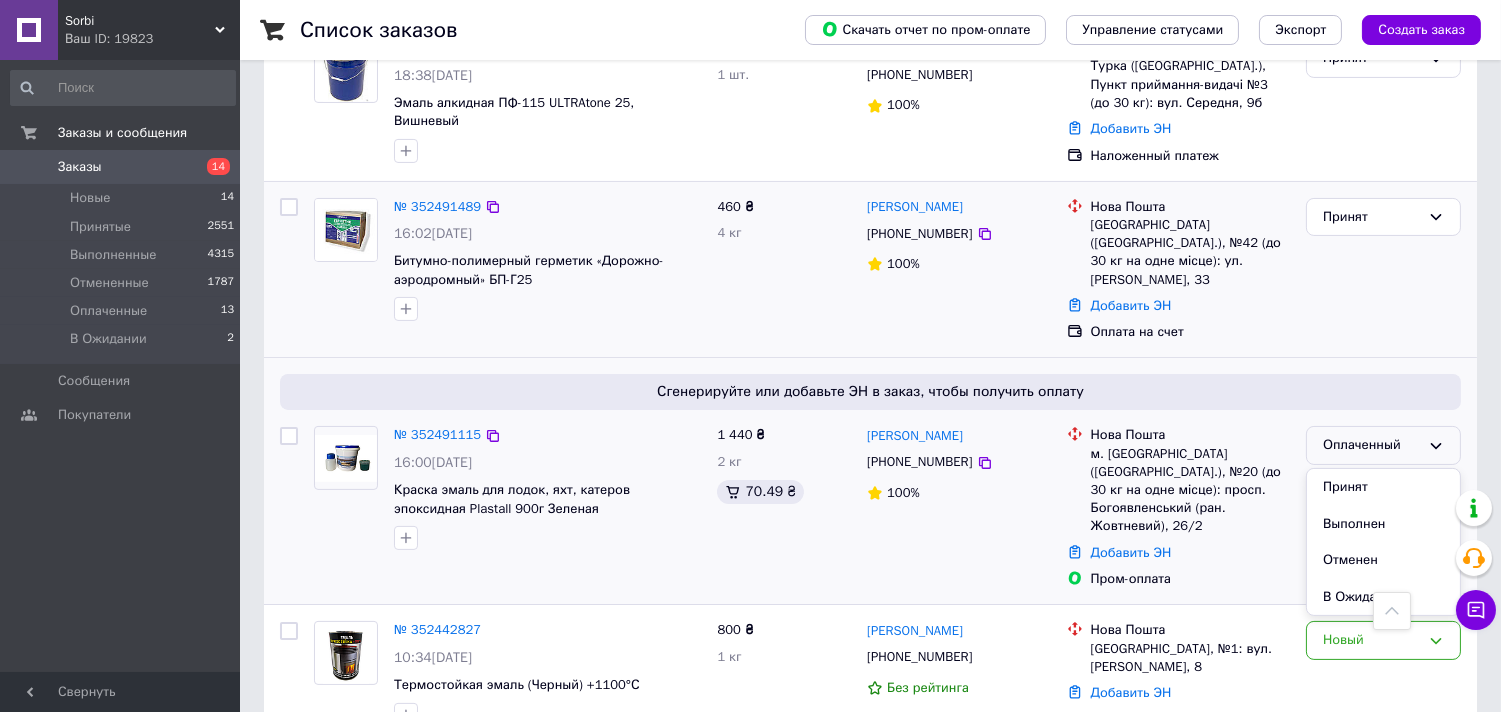 click on "Принят" at bounding box center [1383, 487] 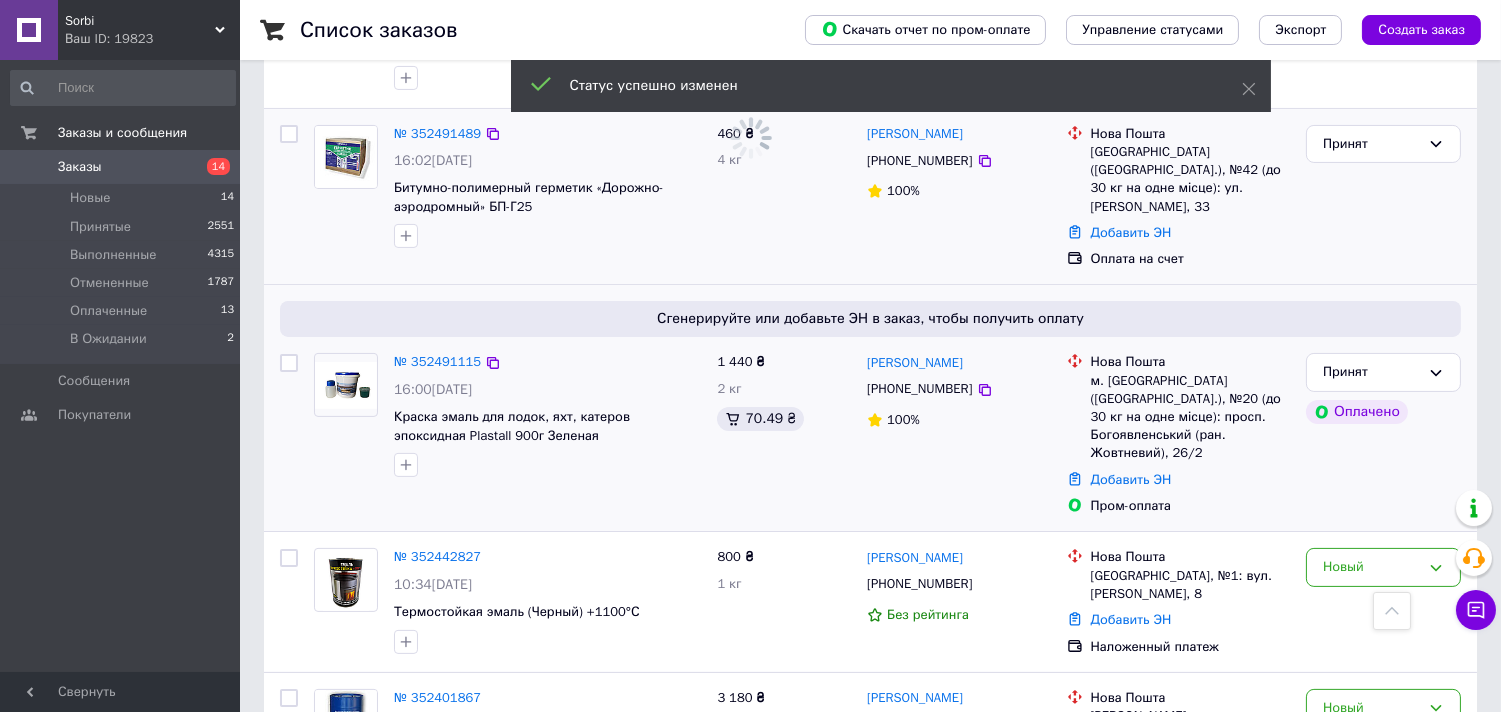 scroll, scrollTop: 888, scrollLeft: 0, axis: vertical 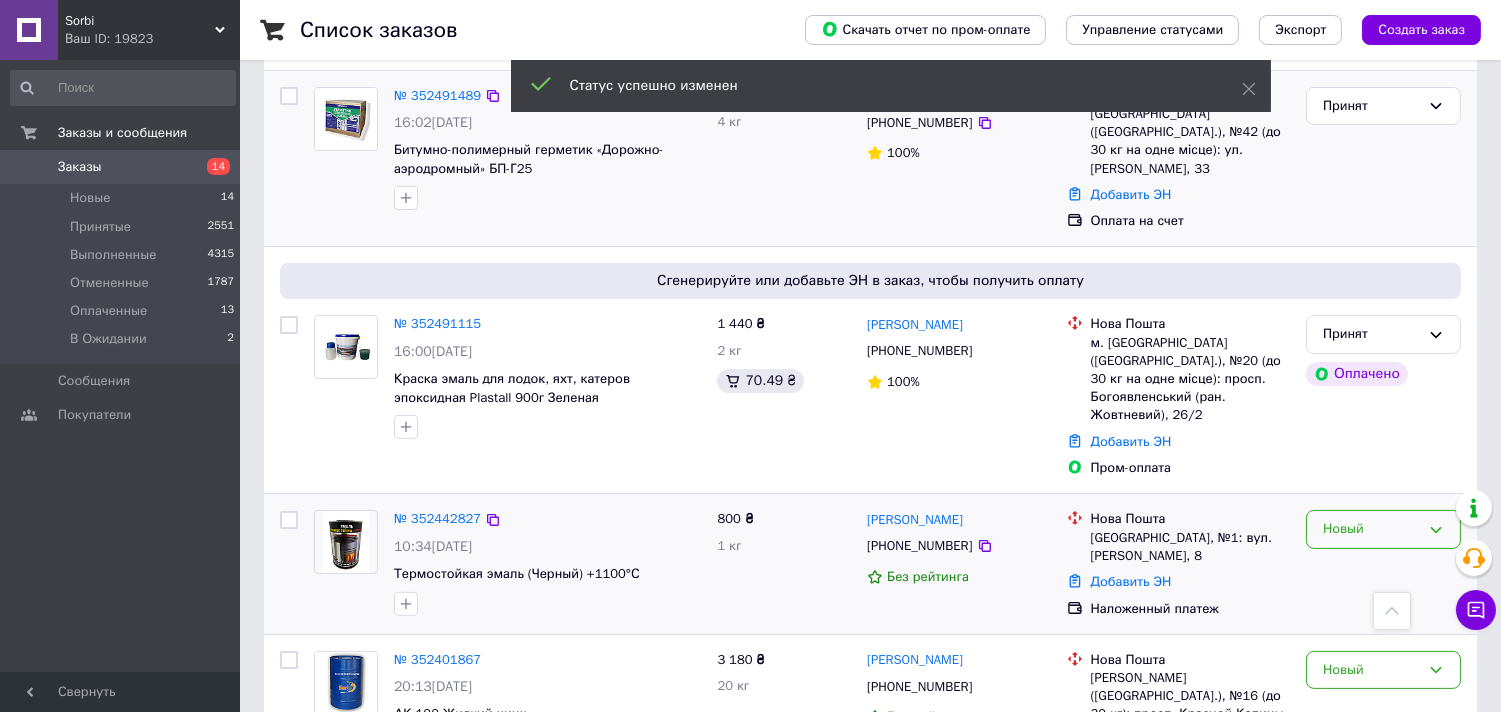 click on "Новый" at bounding box center (1371, 529) 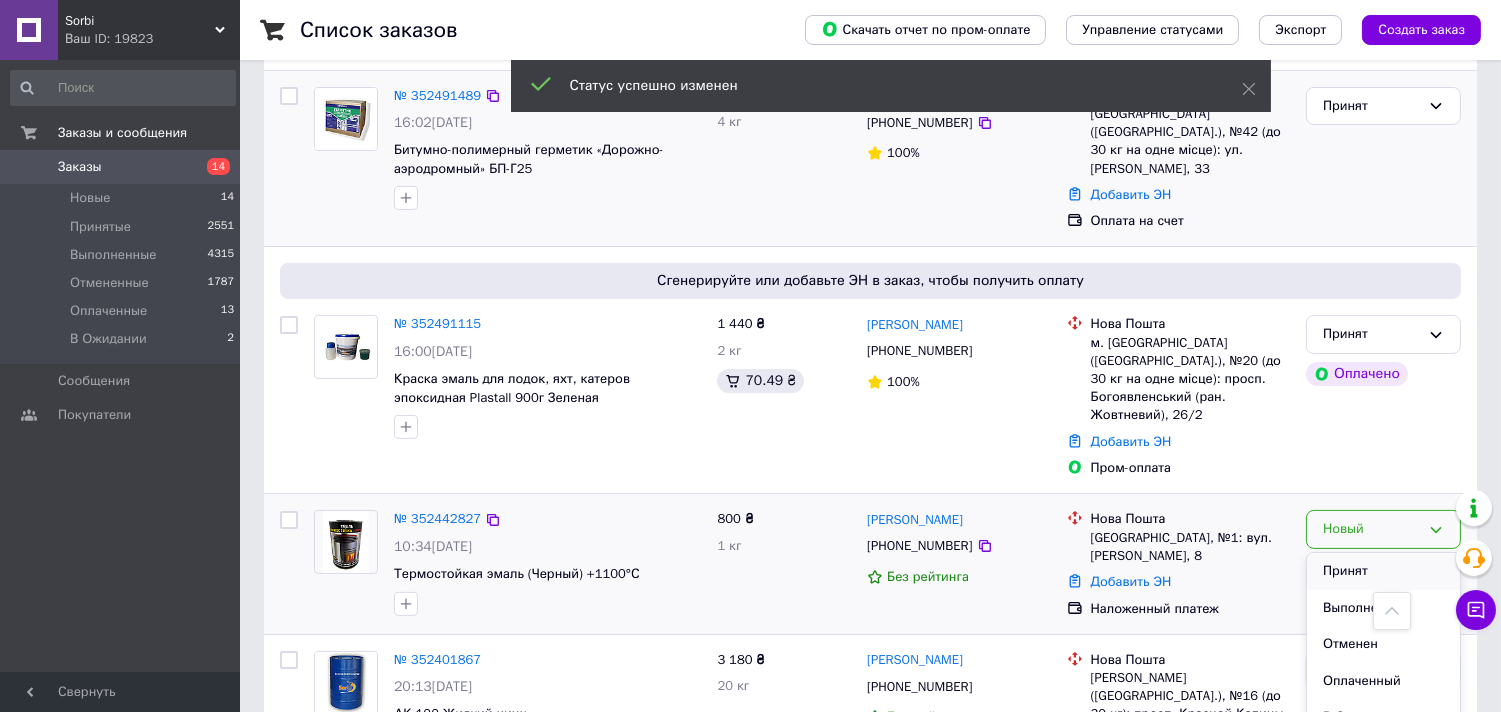 click on "Принят" at bounding box center [1383, 571] 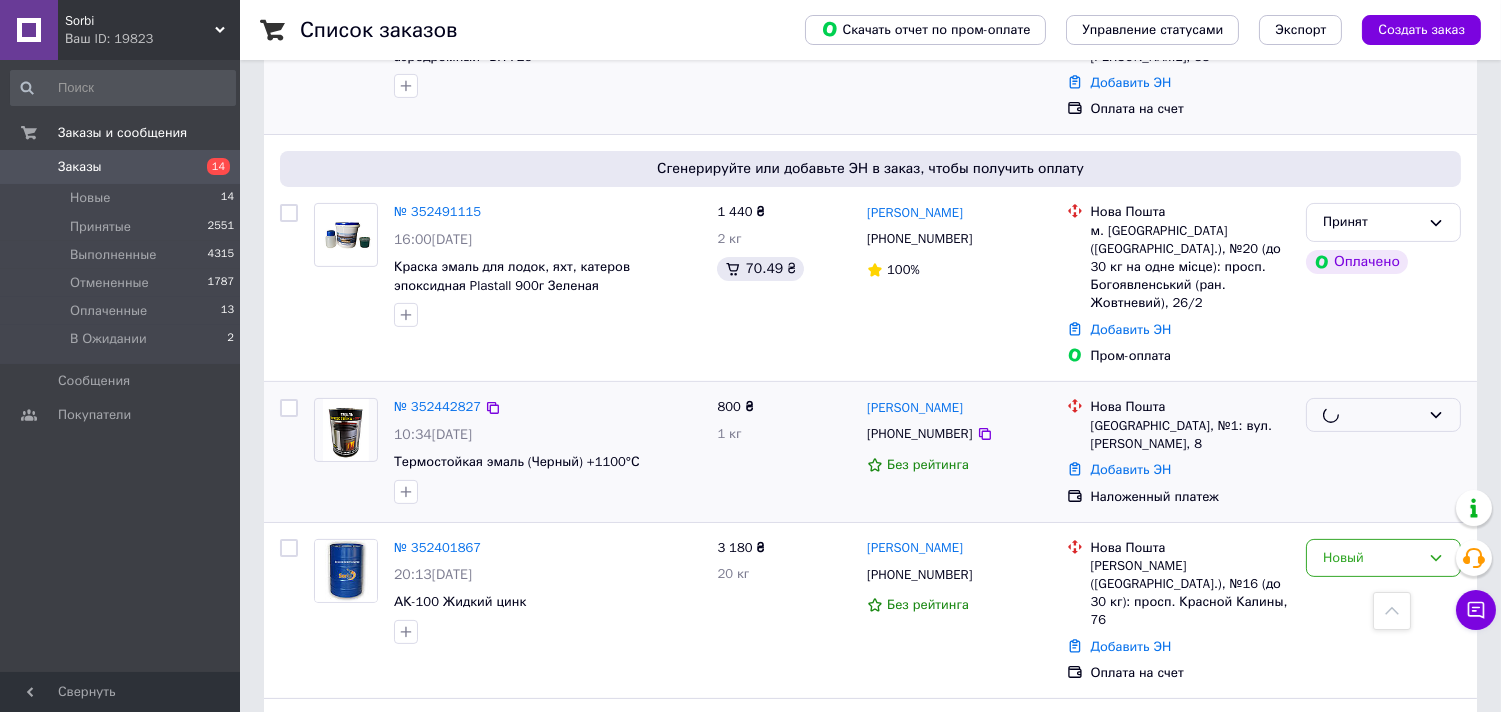 scroll, scrollTop: 1111, scrollLeft: 0, axis: vertical 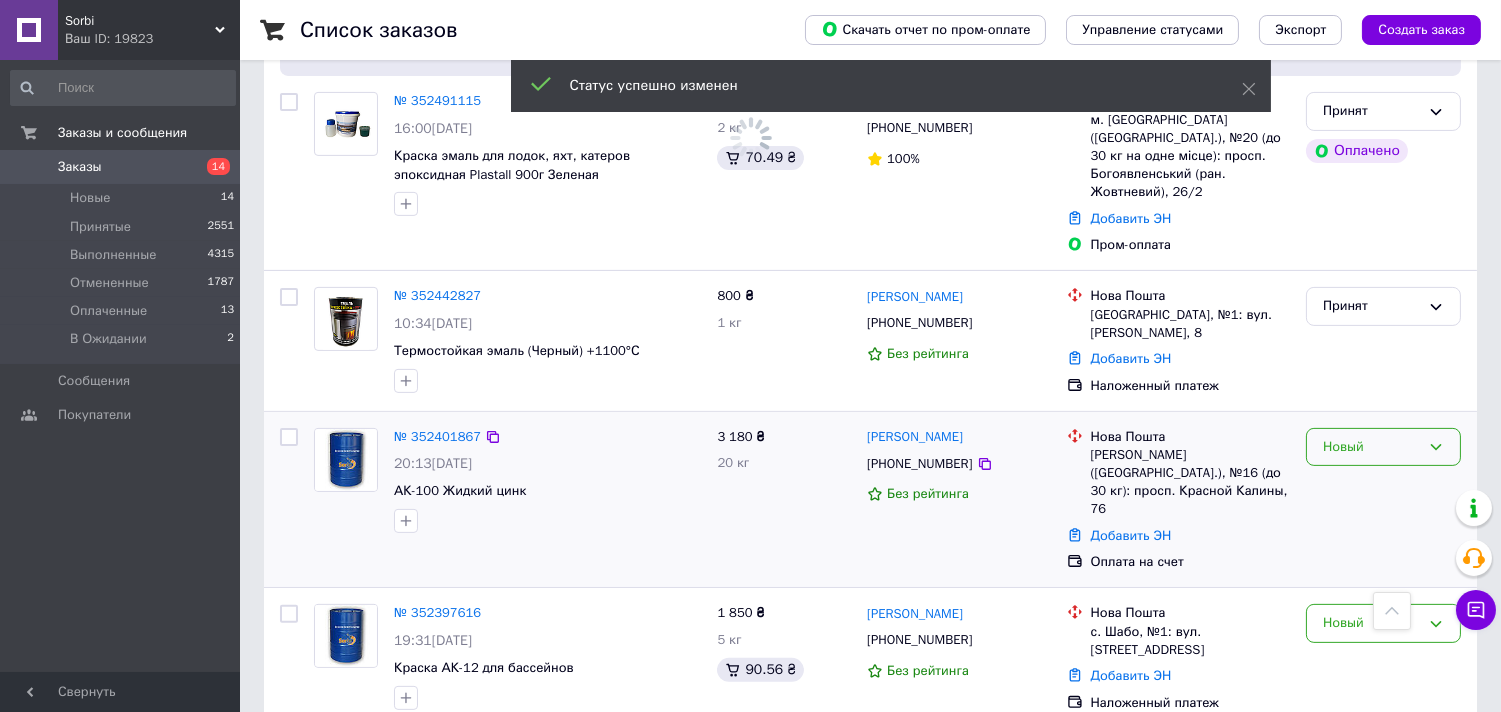 click on "Новый" at bounding box center (1371, 447) 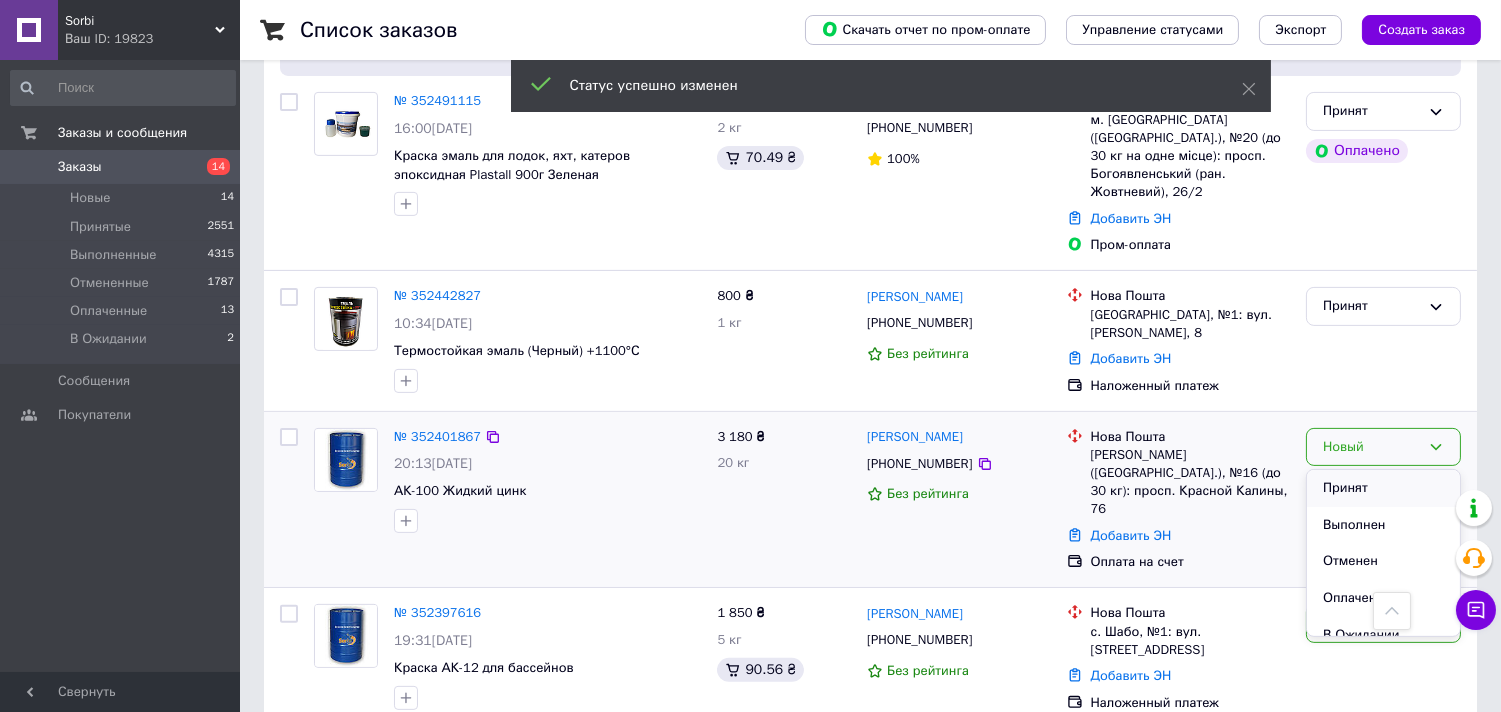click on "Принят" at bounding box center [1383, 488] 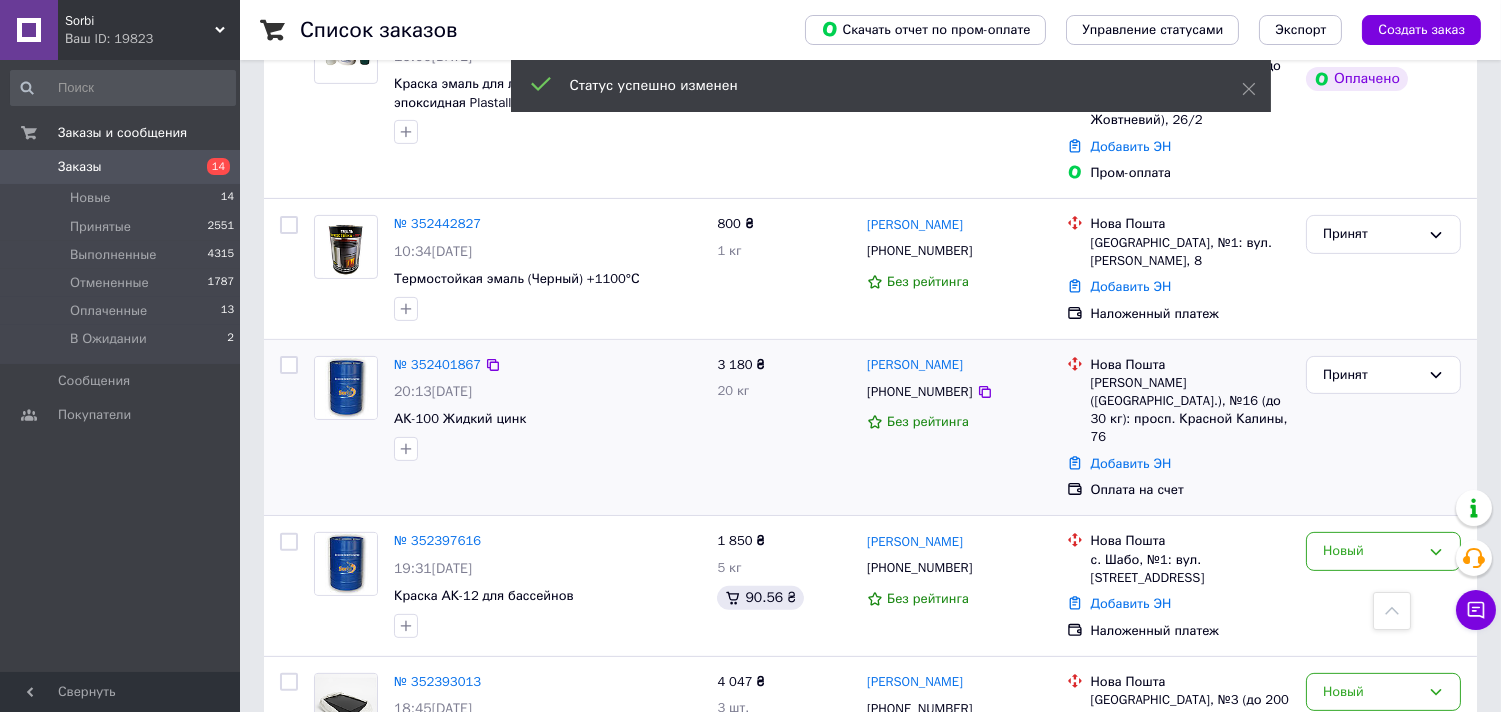 scroll, scrollTop: 1222, scrollLeft: 0, axis: vertical 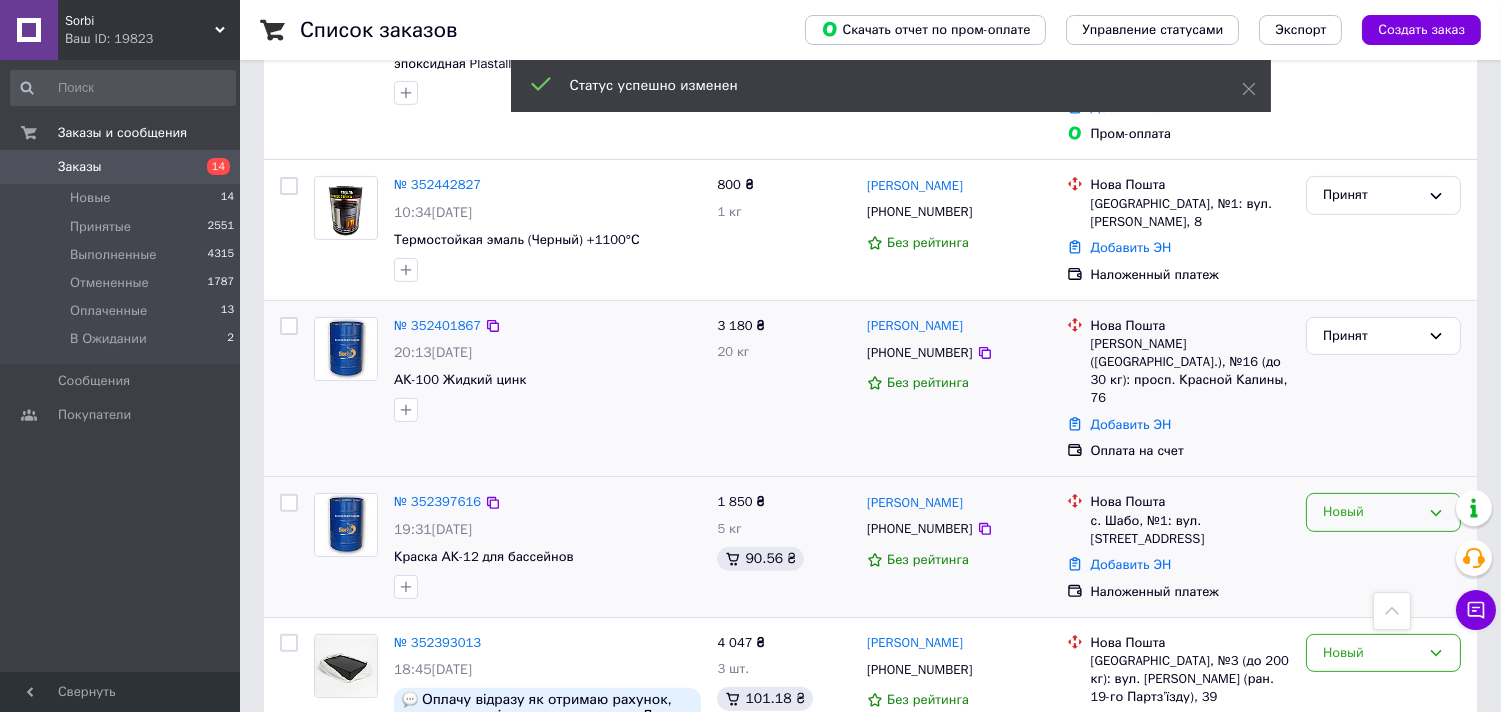 click on "Новый" at bounding box center (1371, 512) 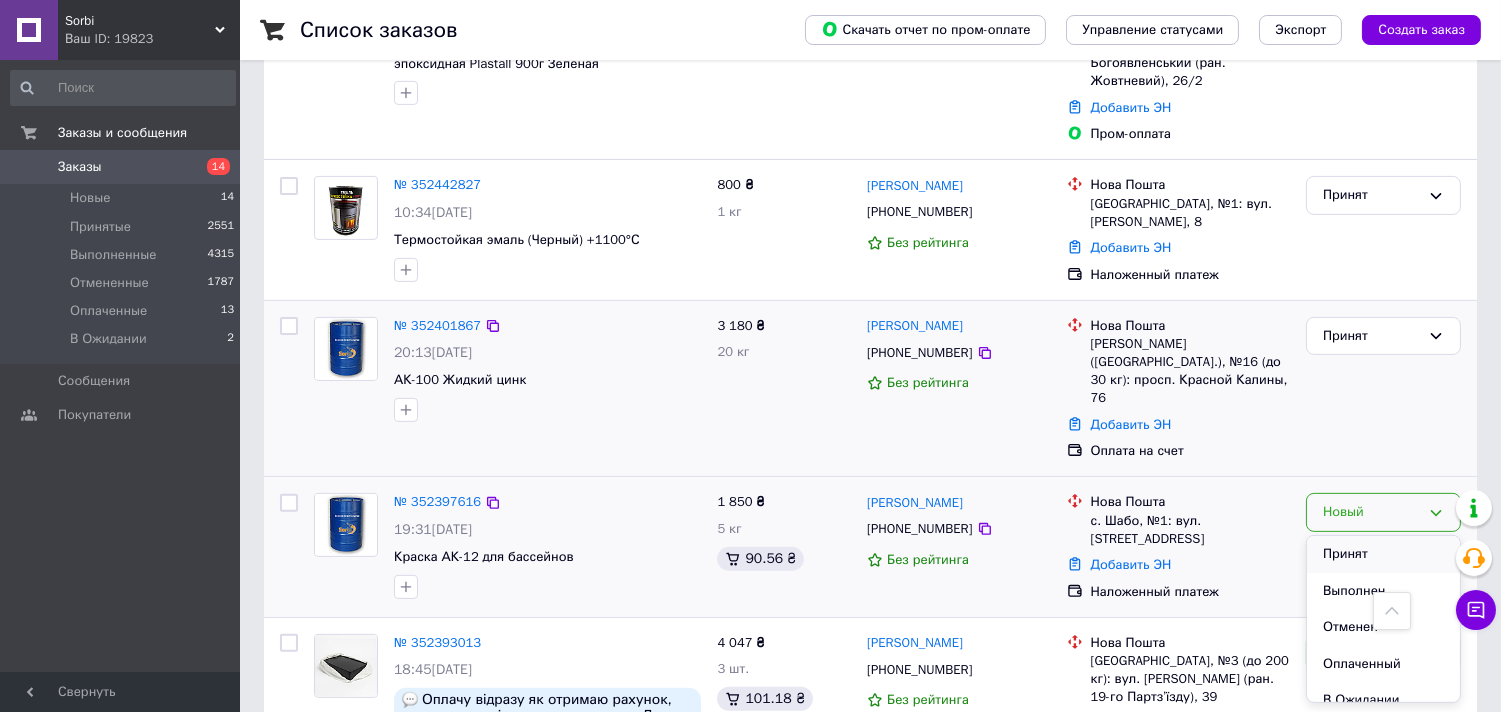 click on "Принят" at bounding box center (1383, 554) 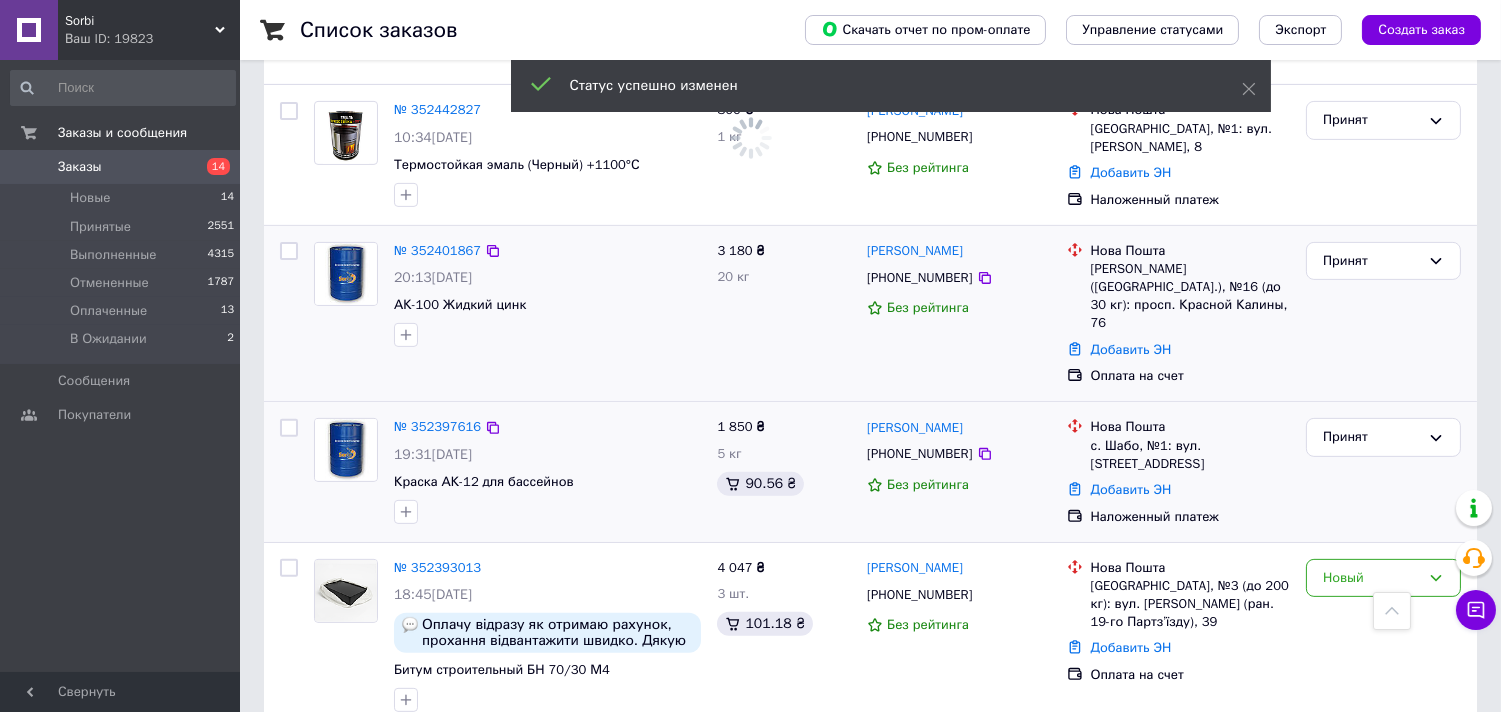 scroll, scrollTop: 1444, scrollLeft: 0, axis: vertical 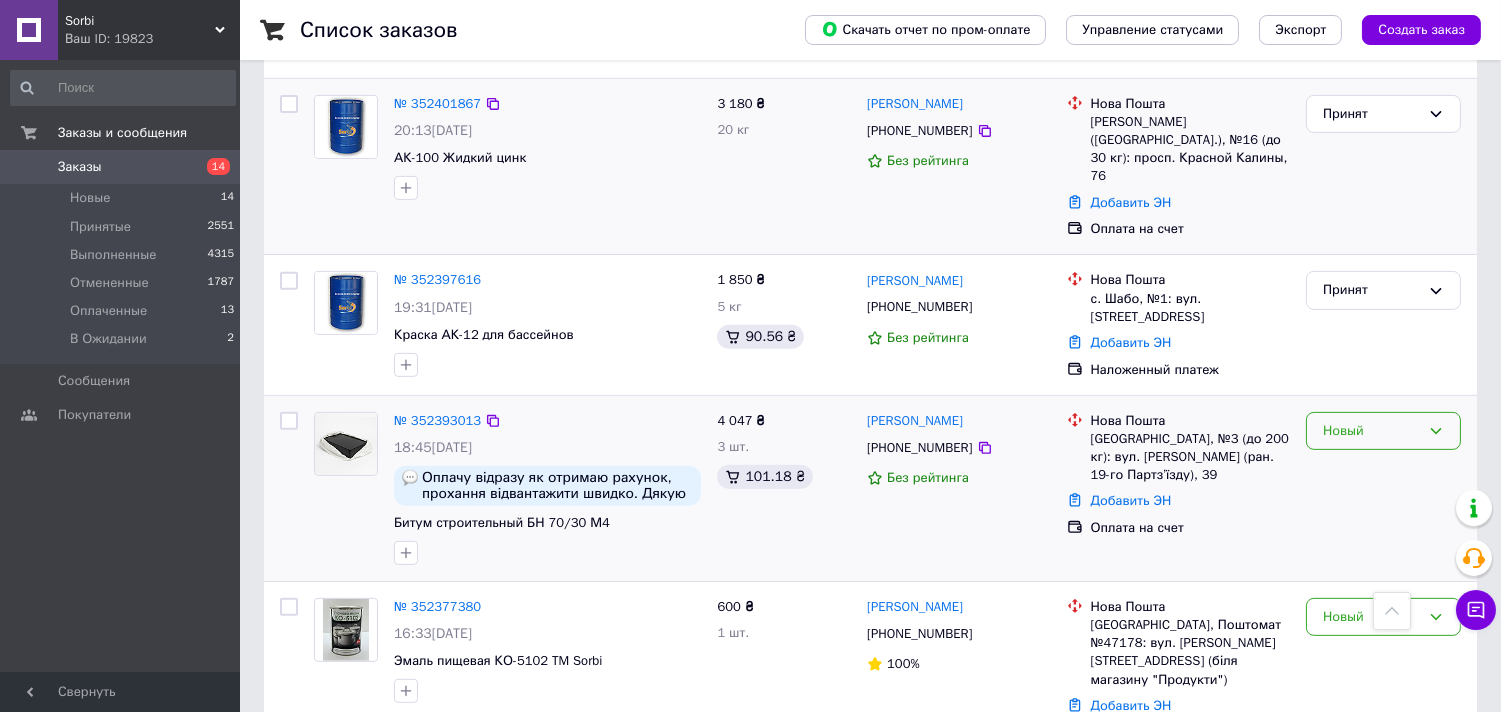 click on "Новый" at bounding box center [1371, 431] 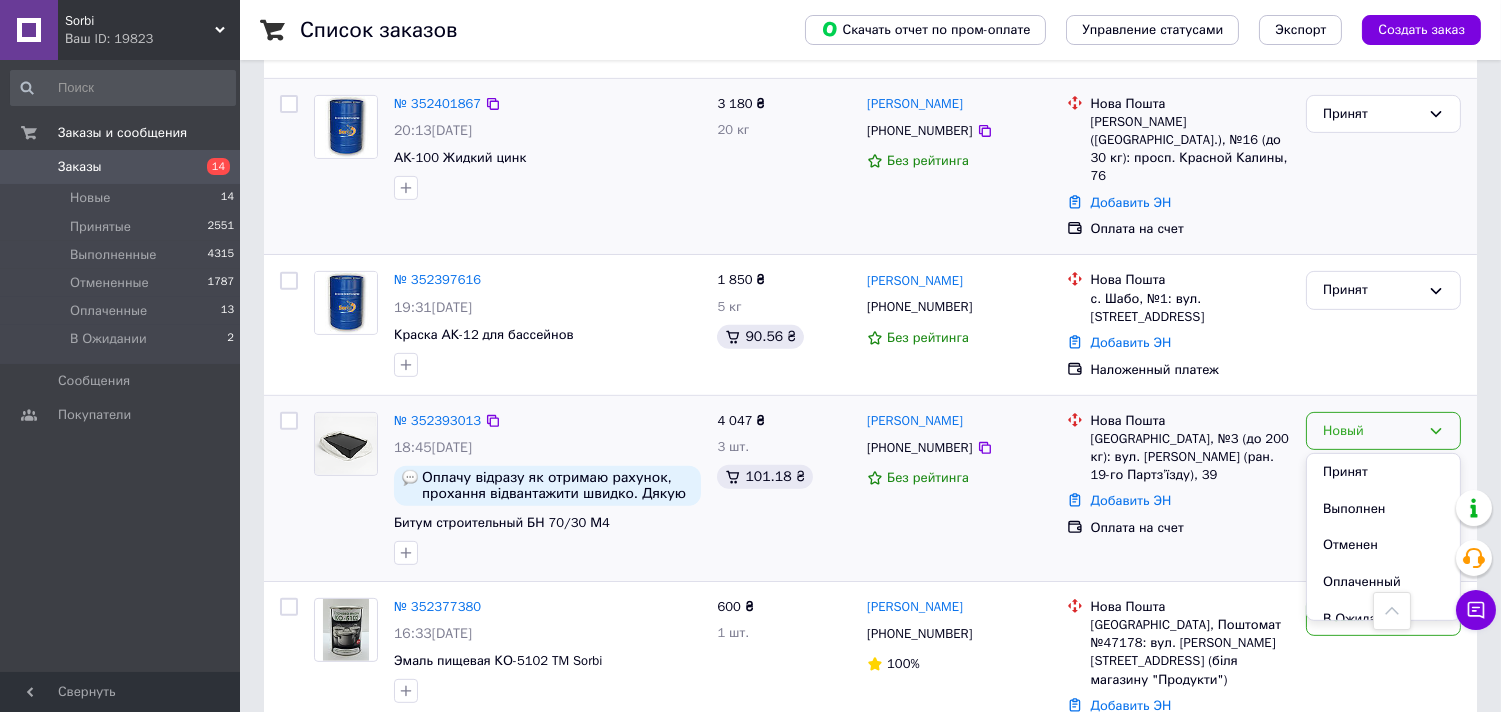 click on "Принят" at bounding box center (1383, 472) 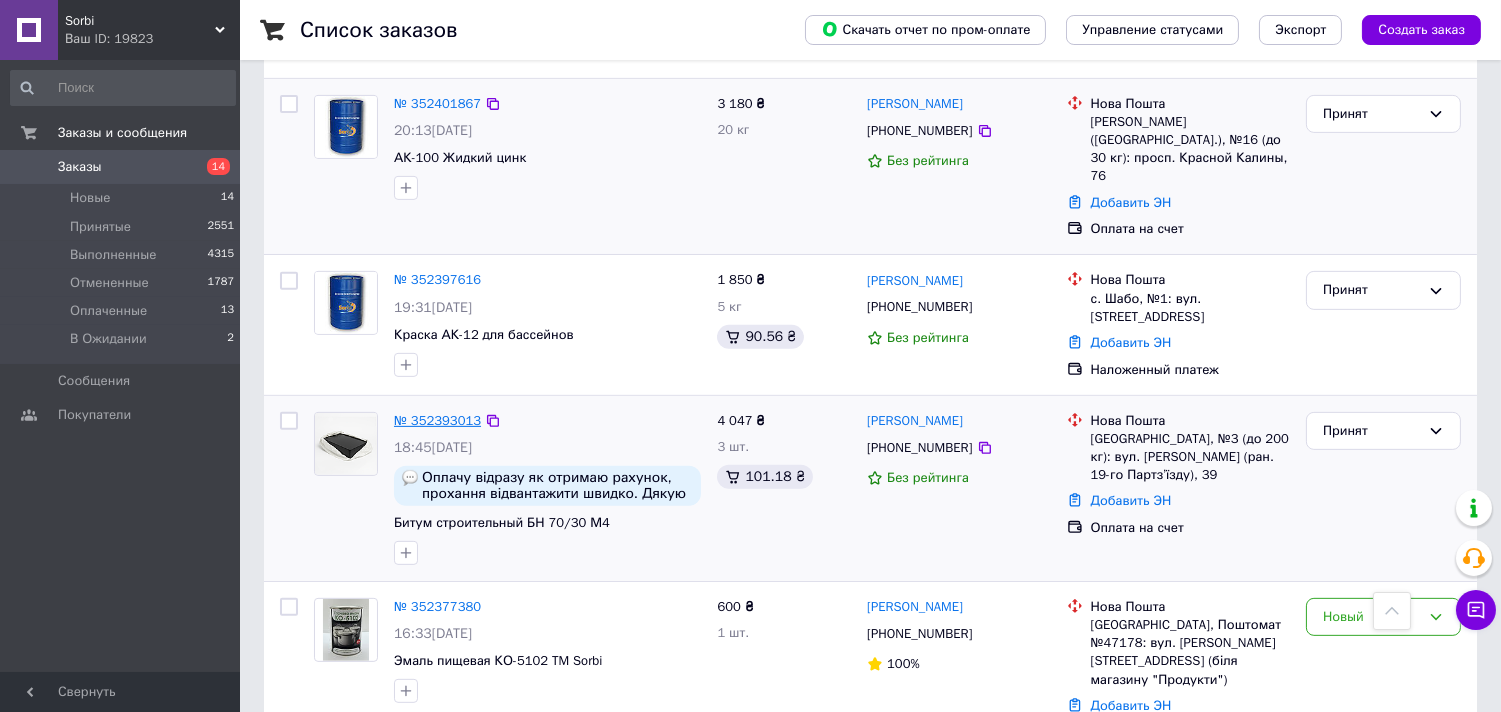 click on "№ 352393013" at bounding box center [437, 420] 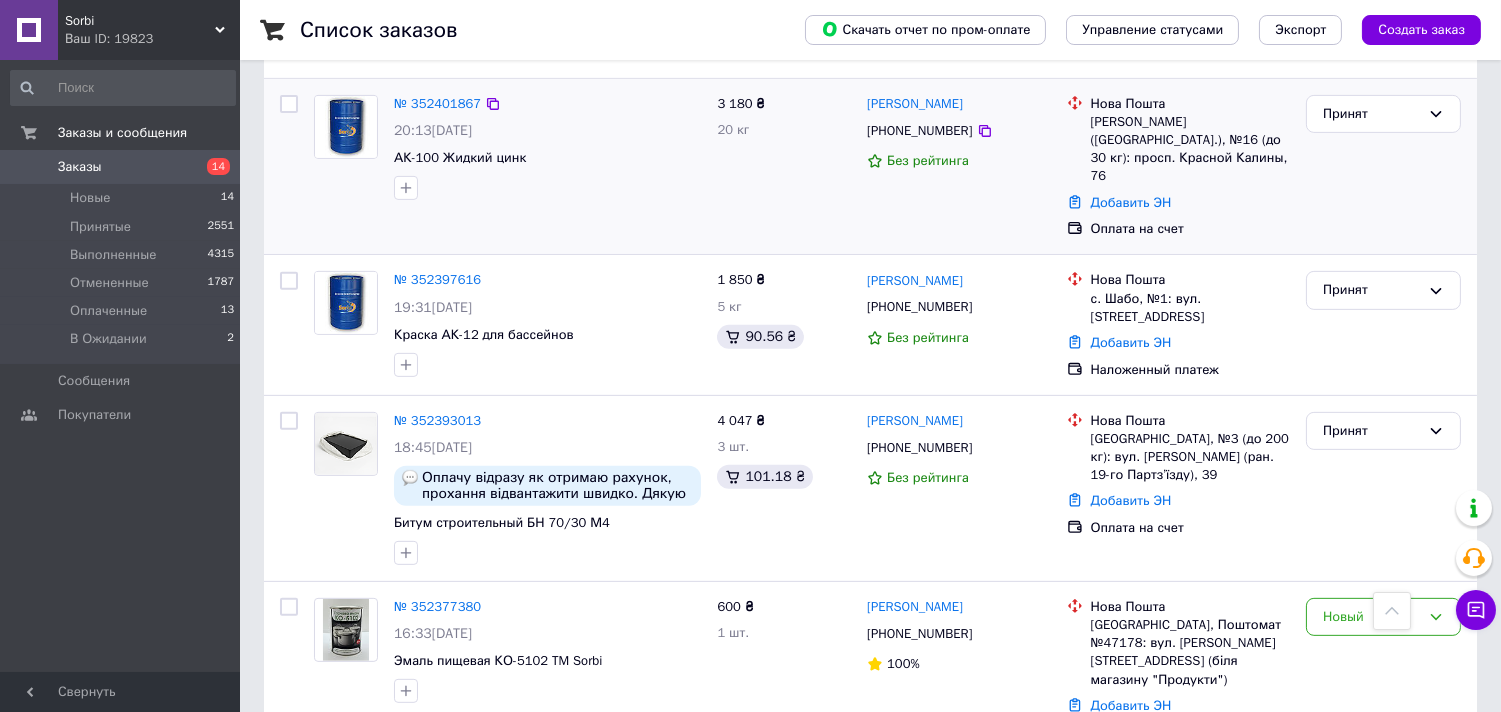 scroll, scrollTop: 0, scrollLeft: 0, axis: both 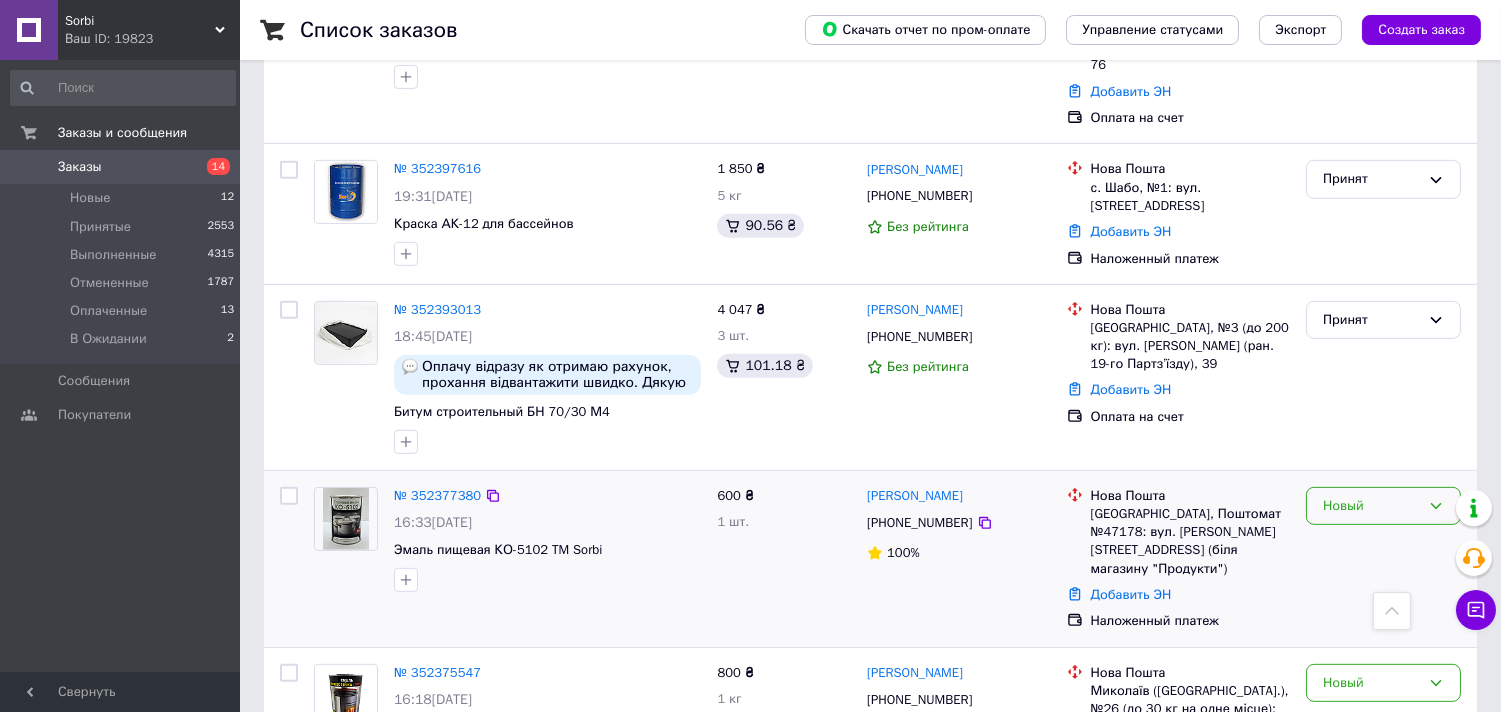 click on "Новый" at bounding box center [1383, 506] 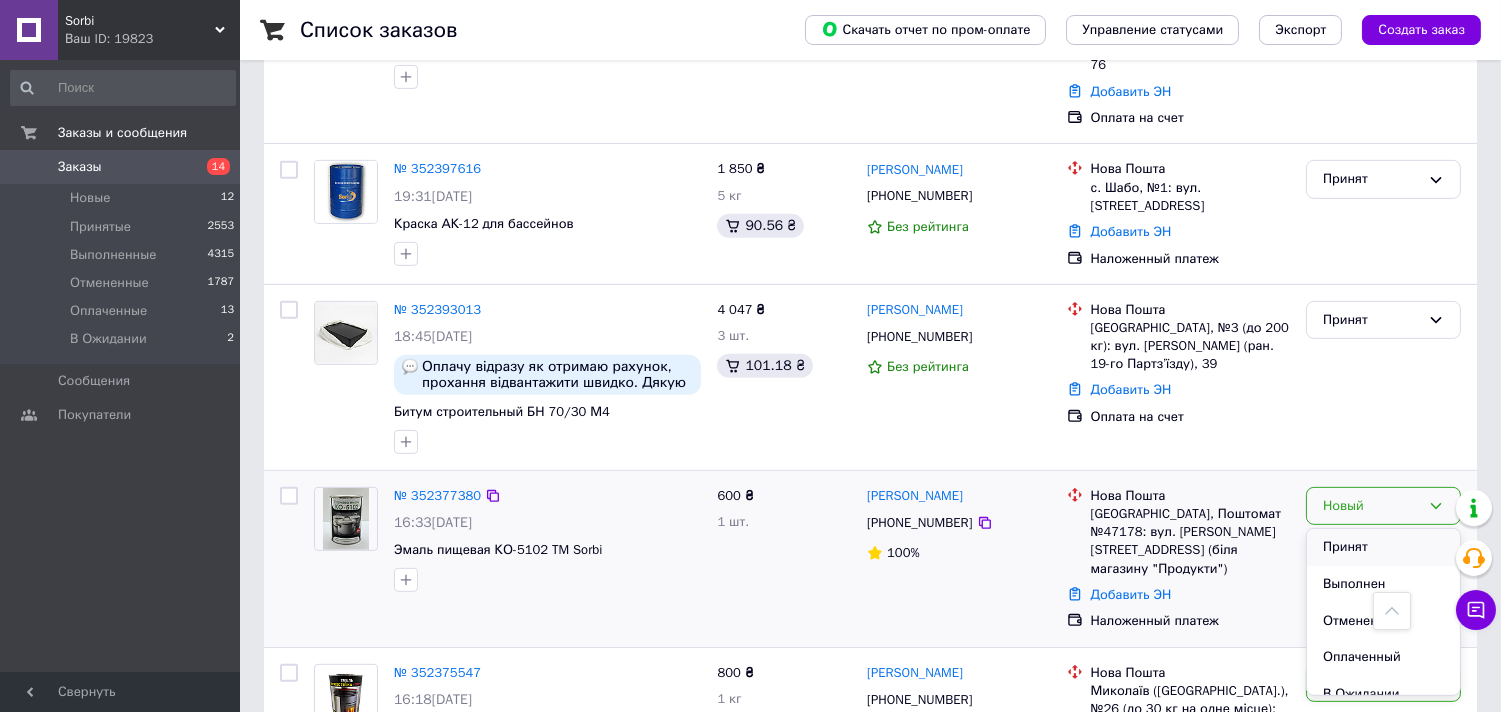 click on "Принят" at bounding box center (1383, 547) 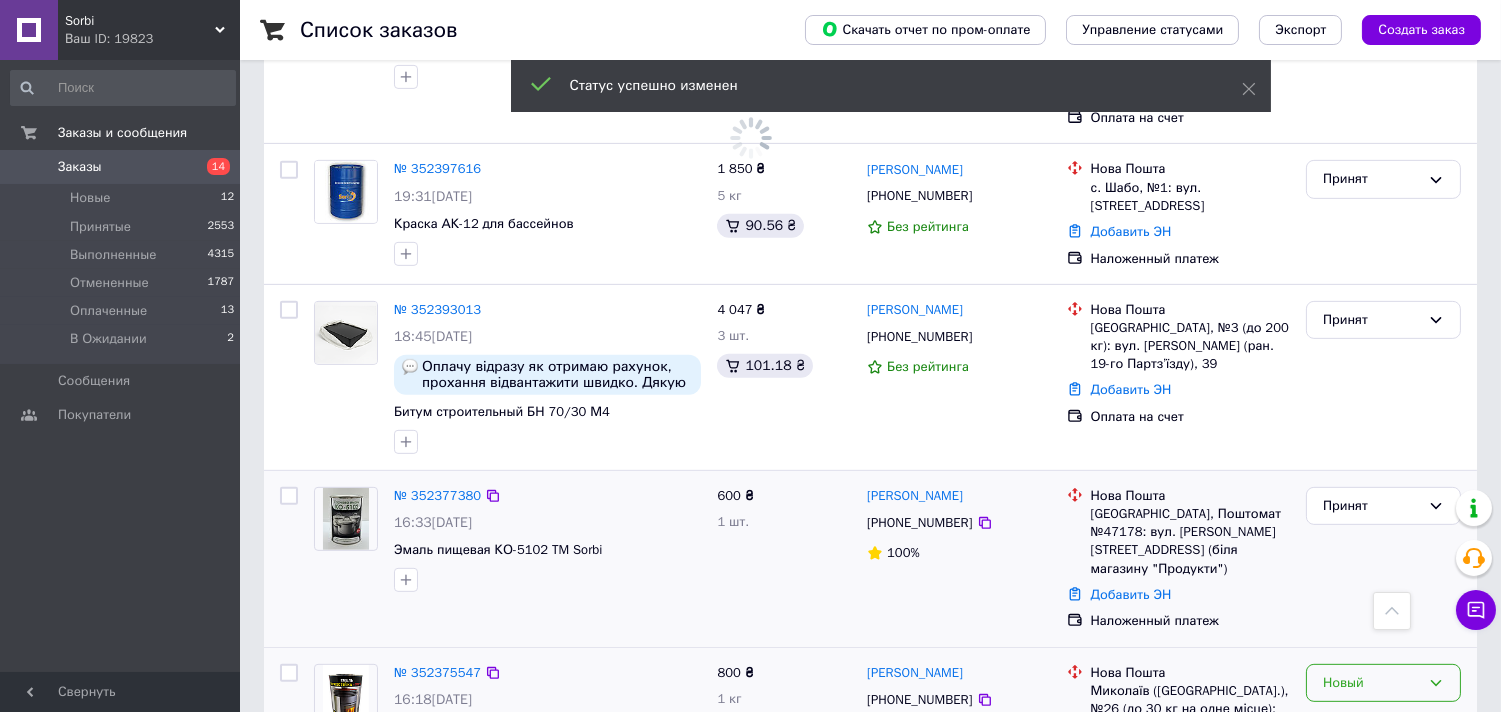 click on "Новый" at bounding box center (1371, 683) 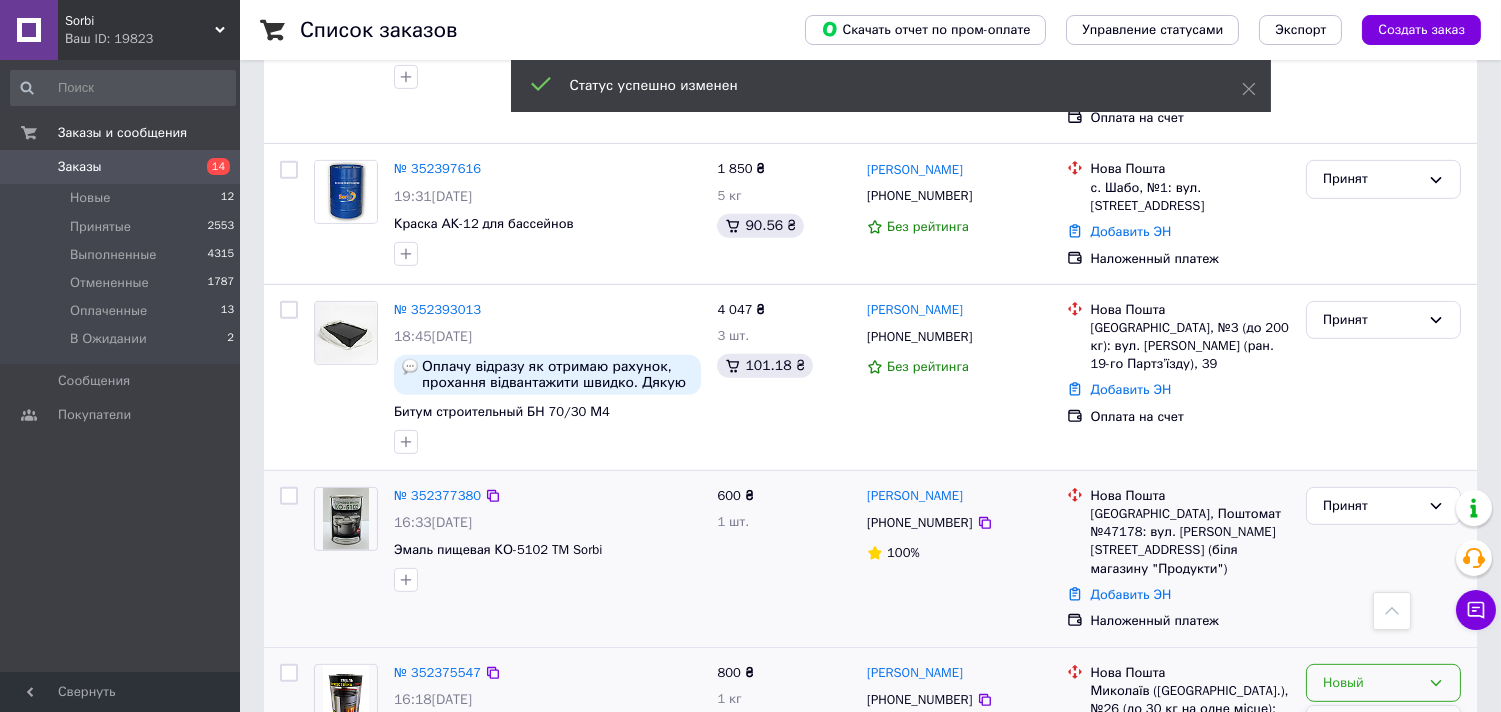 click on "Принят" at bounding box center [1383, 724] 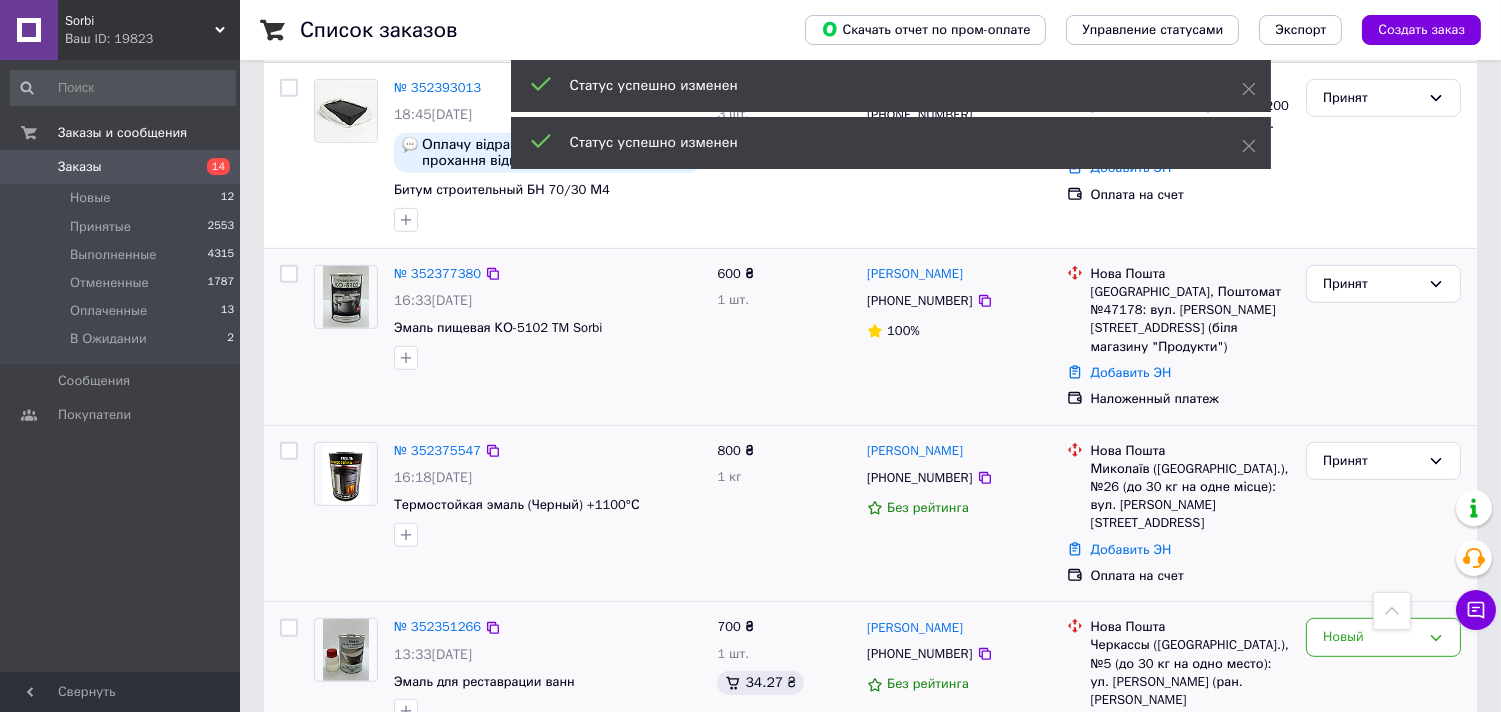 scroll, scrollTop: 1888, scrollLeft: 0, axis: vertical 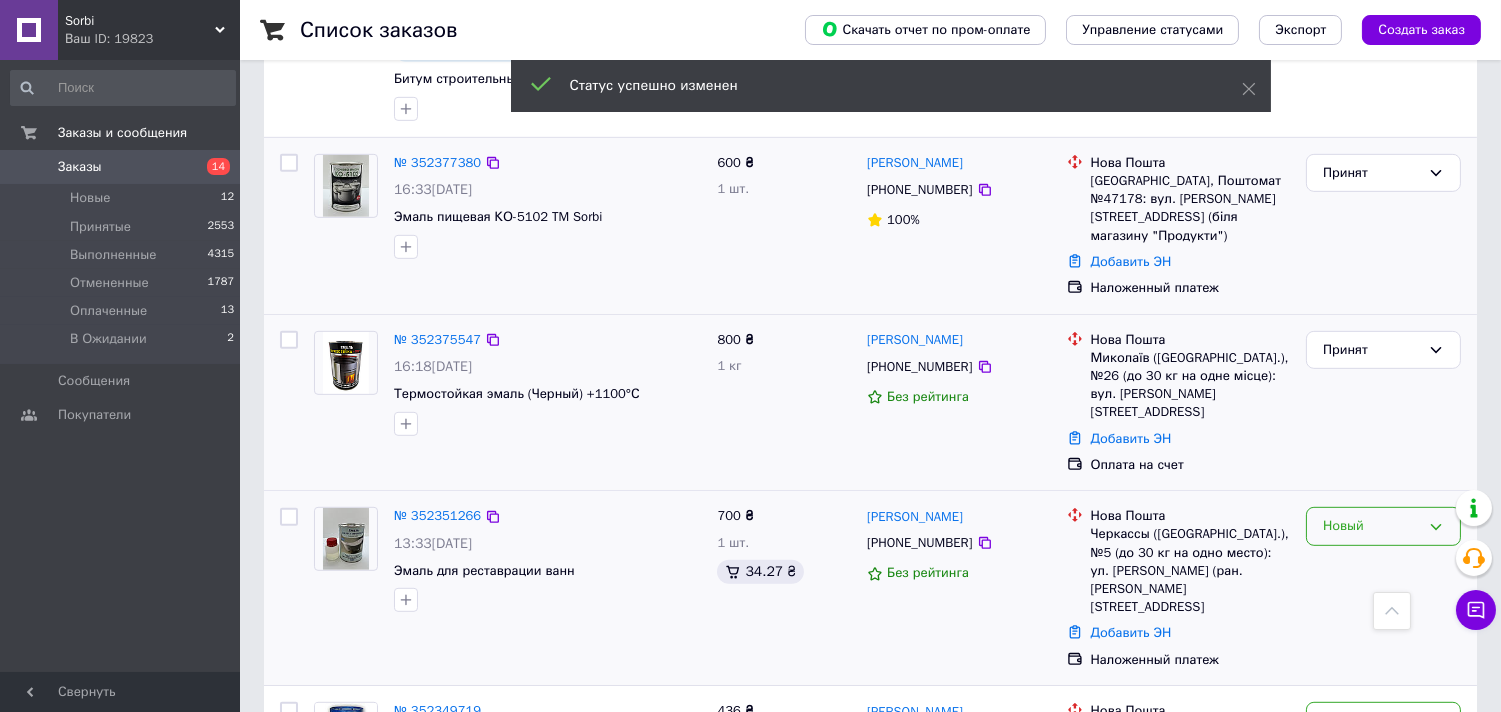 click on "Новый" at bounding box center (1371, 526) 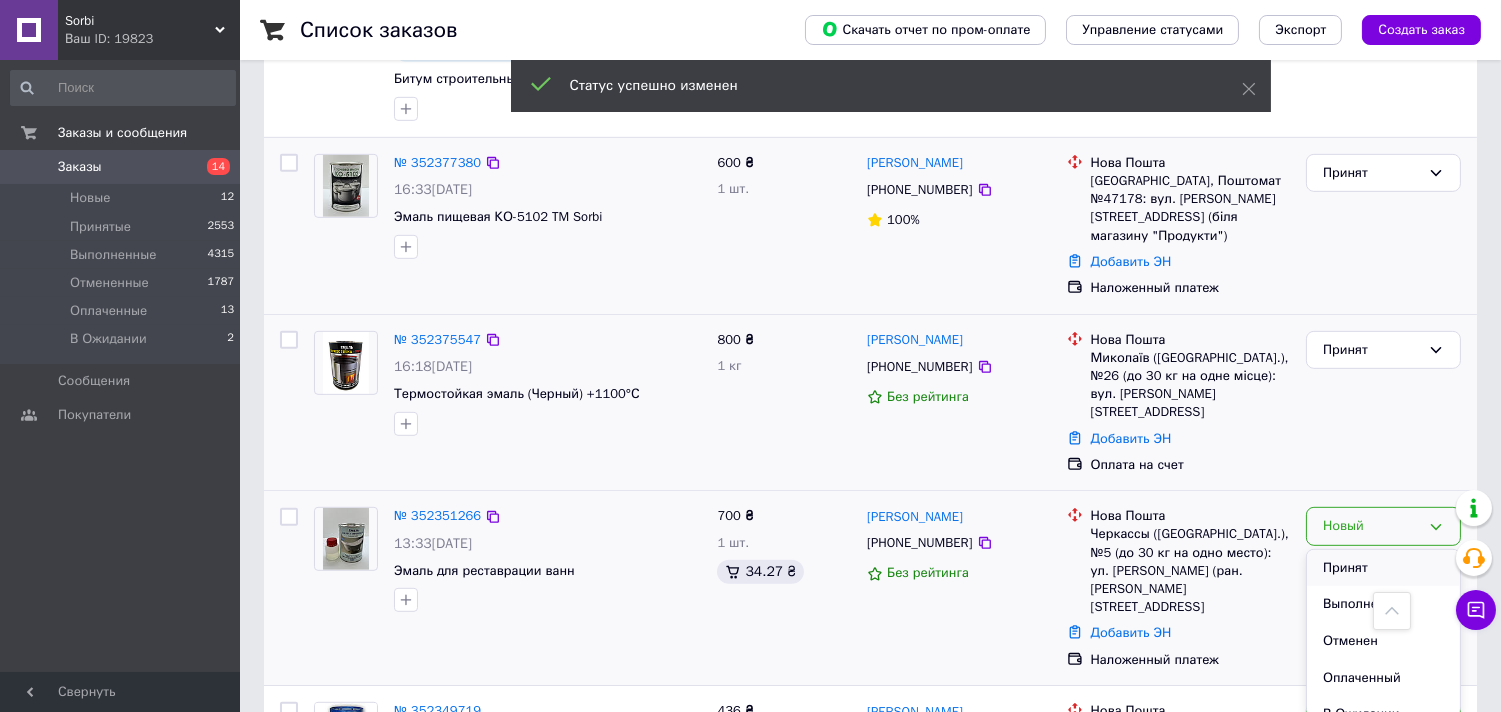 click on "Принят" at bounding box center [1383, 568] 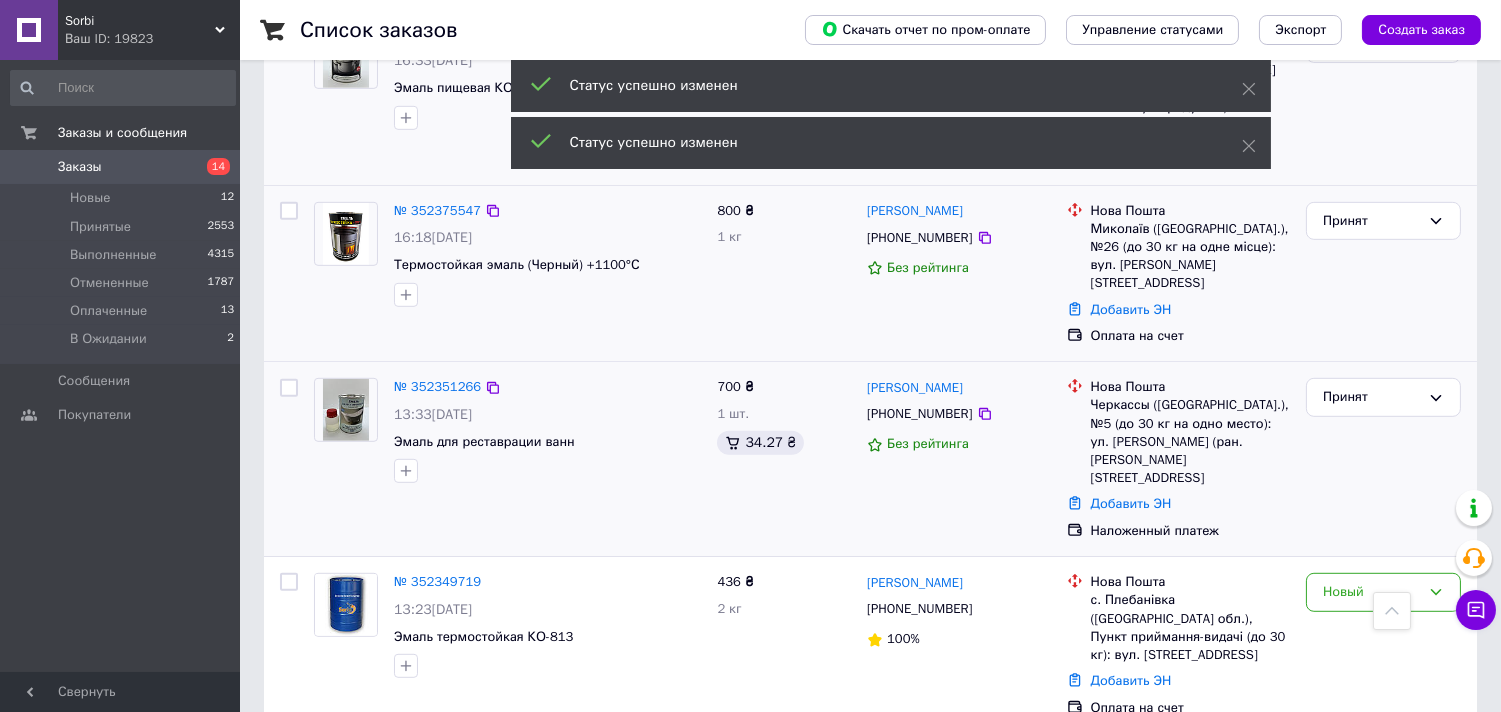 scroll, scrollTop: 2111, scrollLeft: 0, axis: vertical 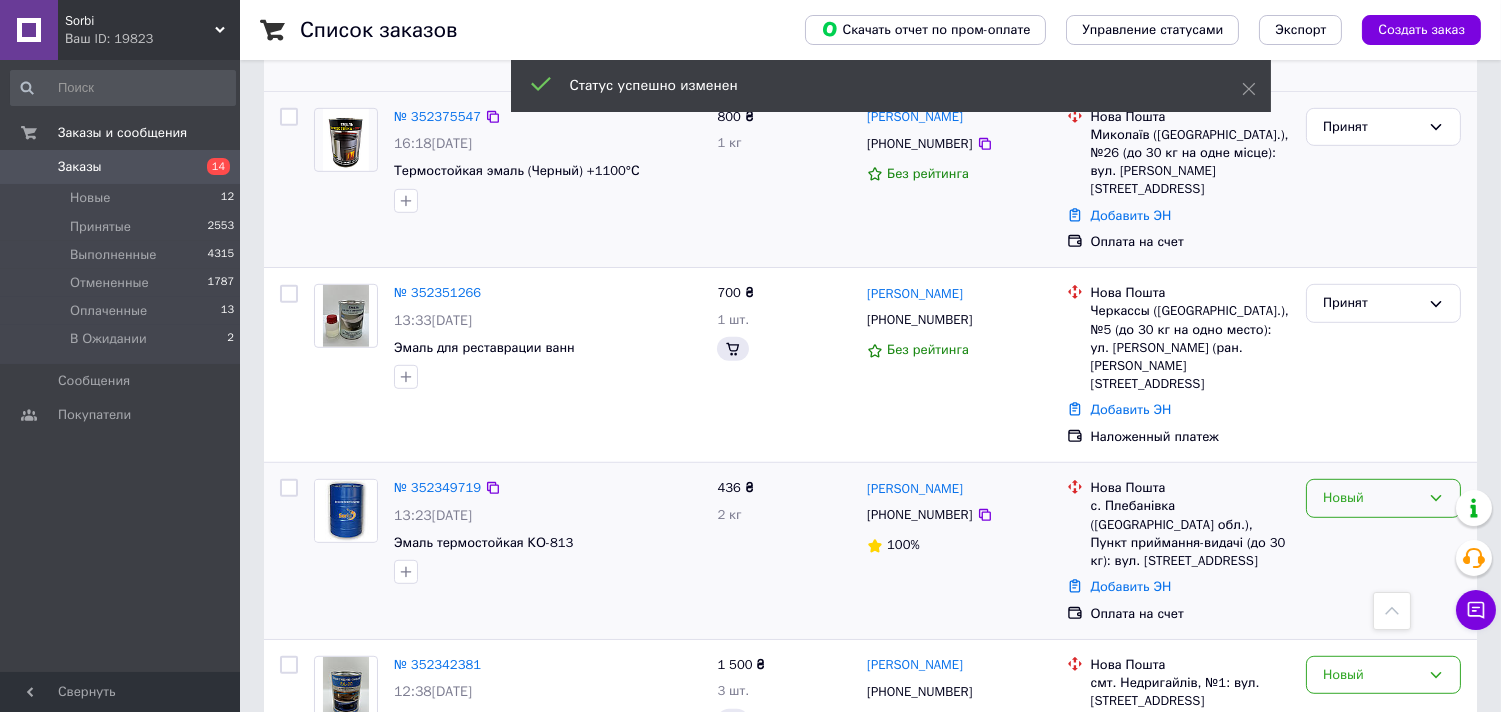 click on "Новый" at bounding box center [1371, 498] 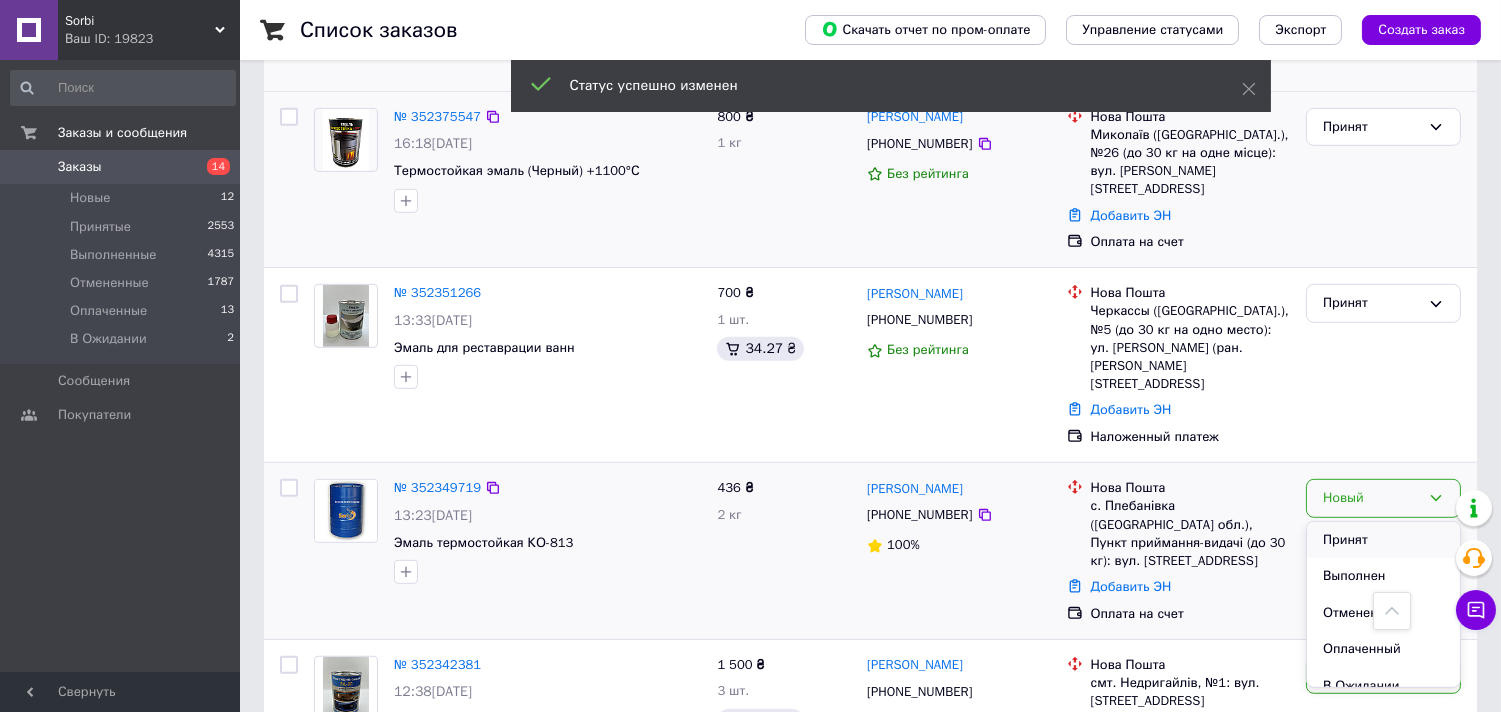 click on "Принят" at bounding box center [1383, 540] 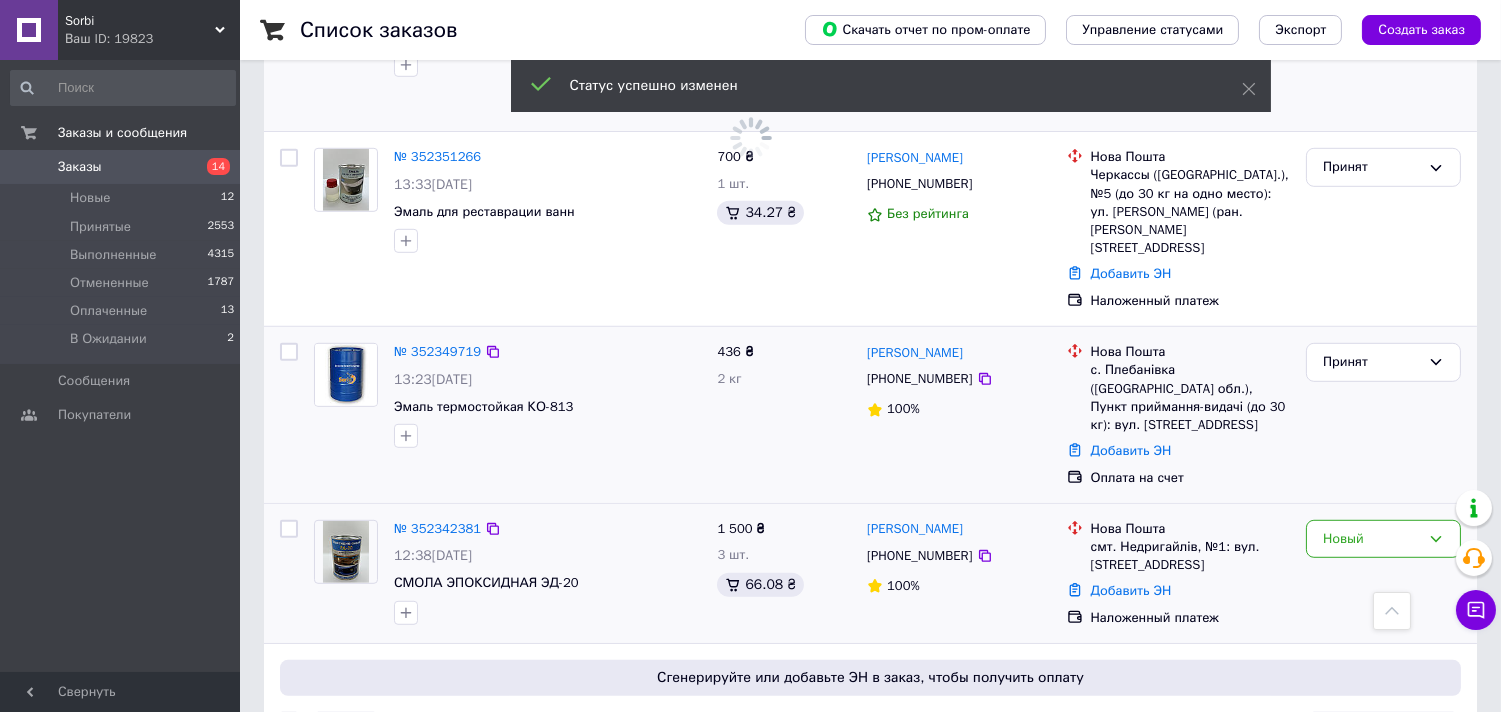 scroll, scrollTop: 2222, scrollLeft: 0, axis: vertical 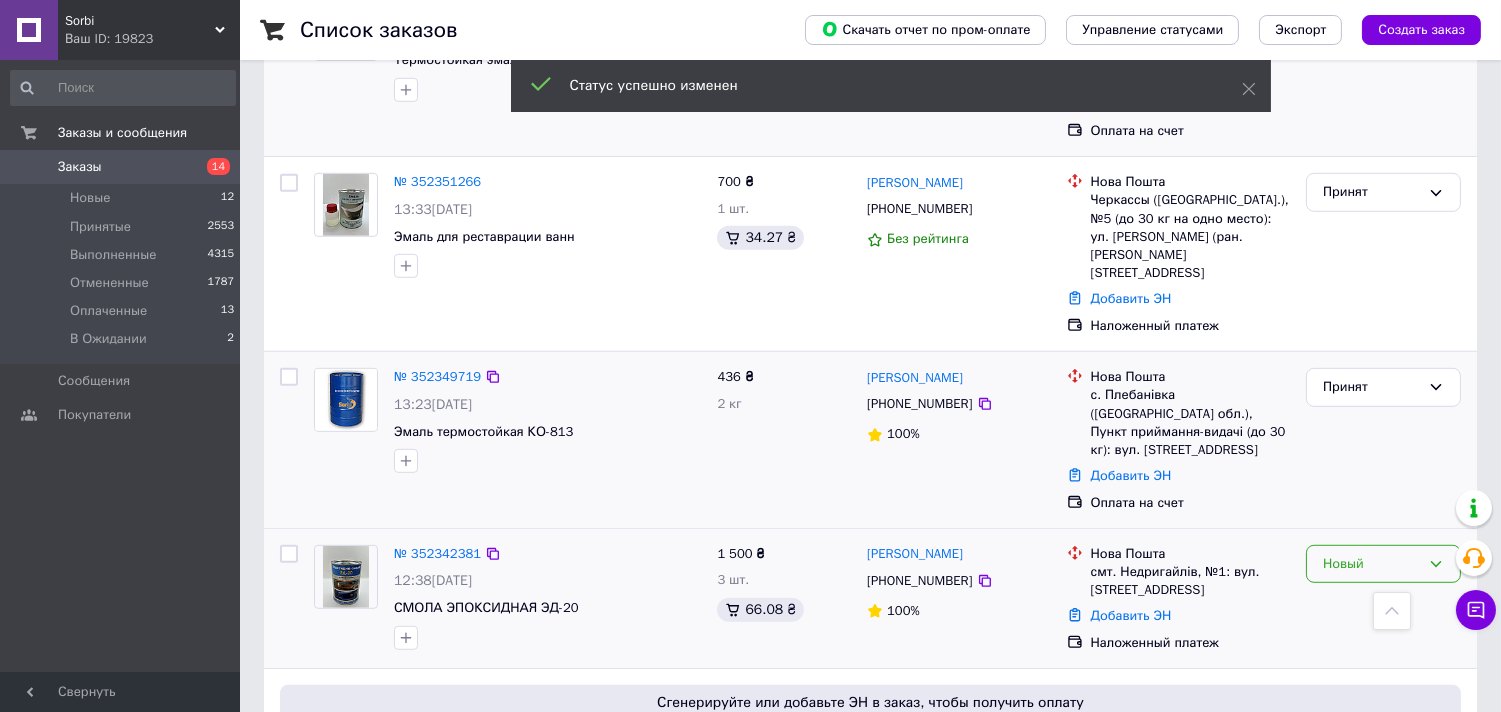 click on "Новый" at bounding box center [1371, 564] 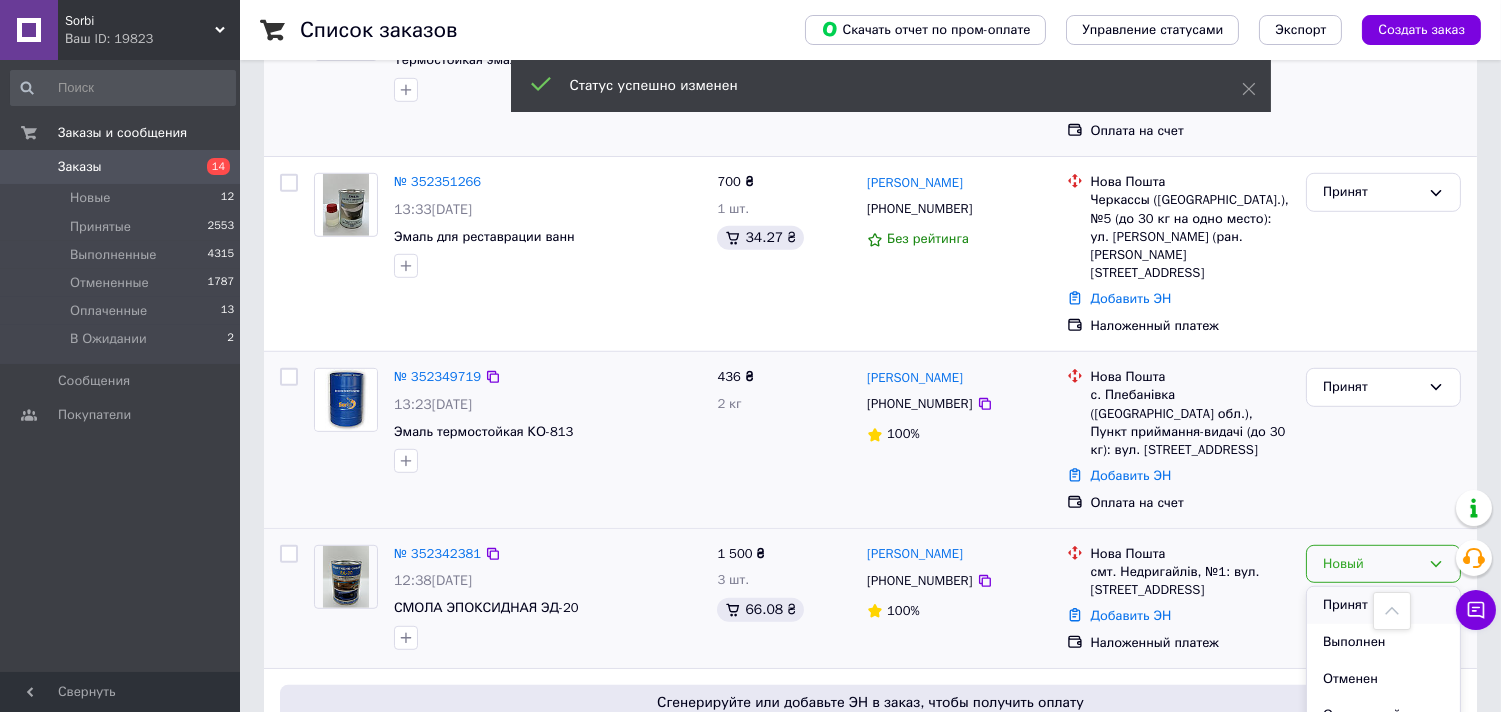 click on "Принят" at bounding box center (1383, 605) 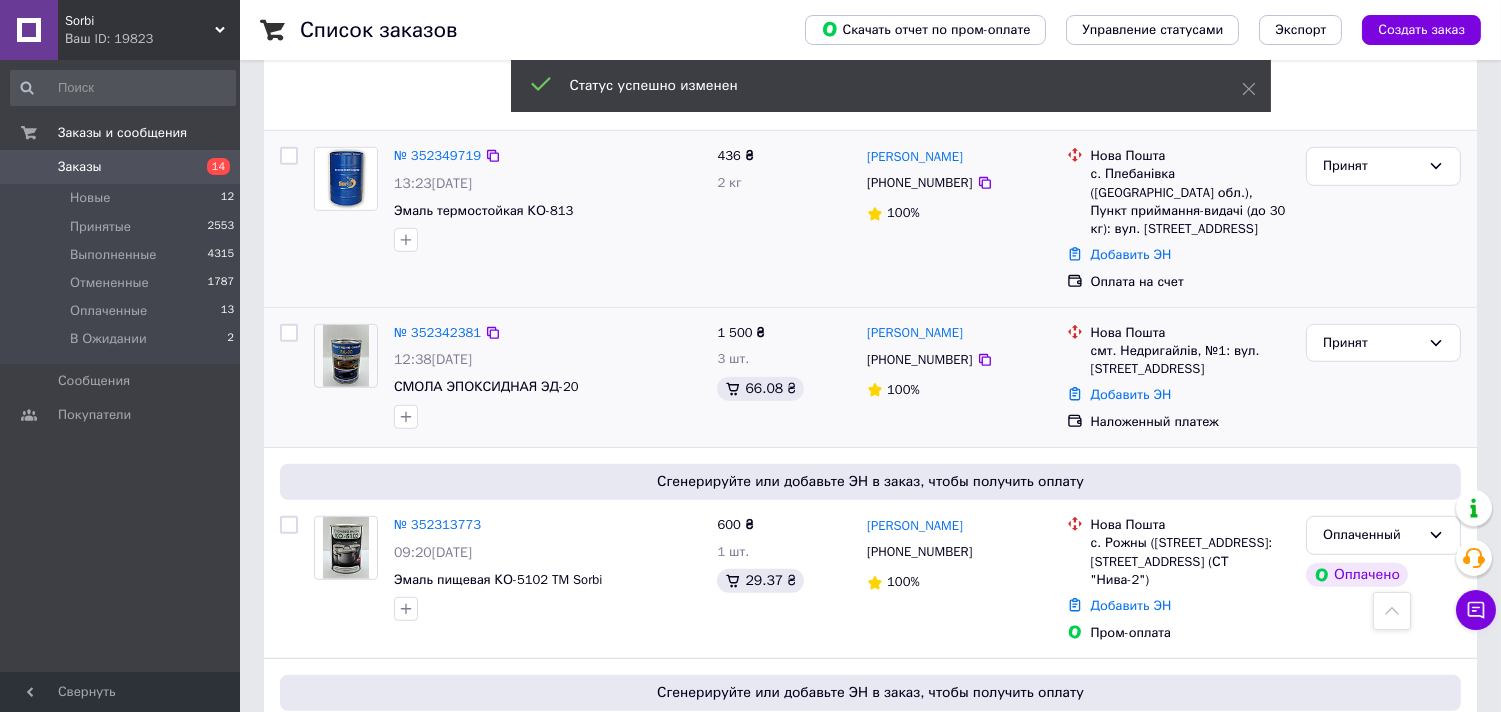 scroll, scrollTop: 2444, scrollLeft: 0, axis: vertical 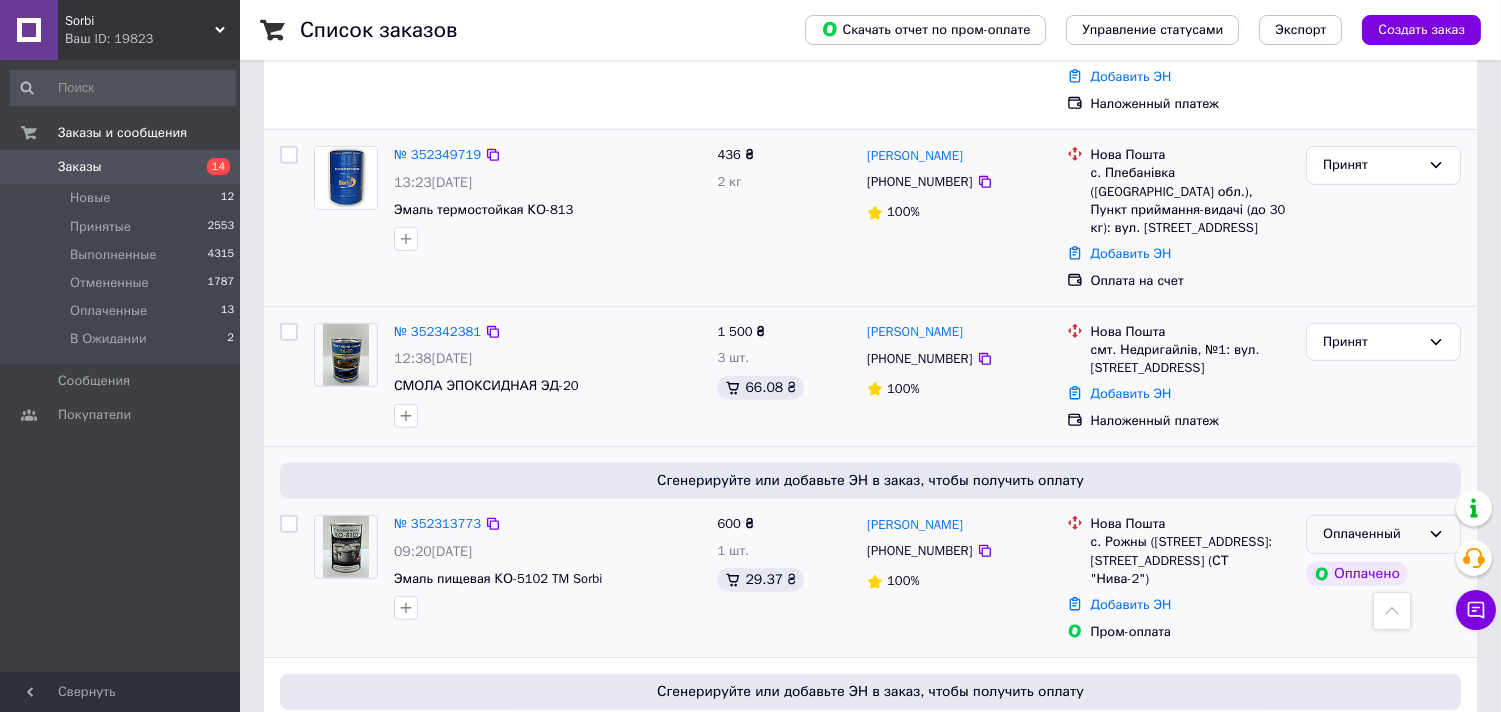 click on "Оплаченный" at bounding box center [1371, 534] 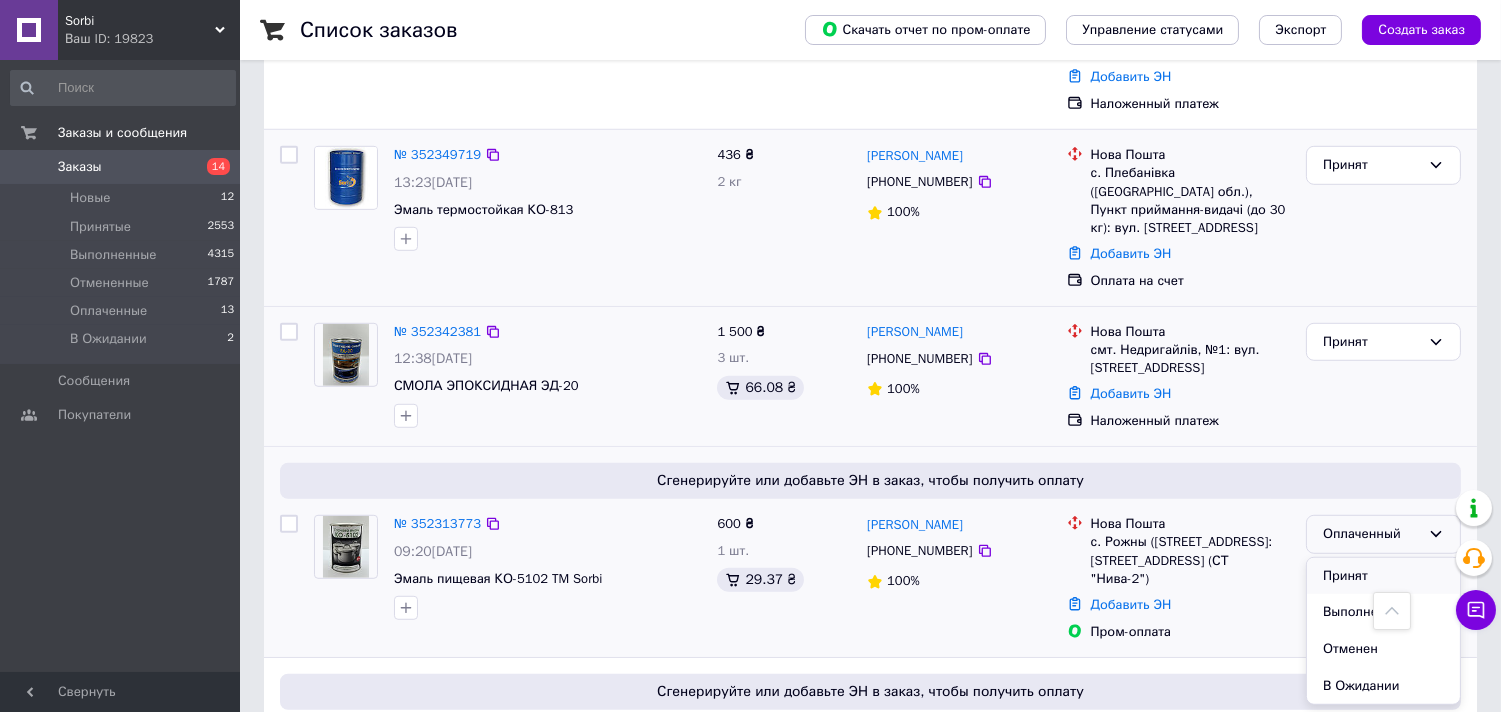 click on "Принят" at bounding box center (1383, 576) 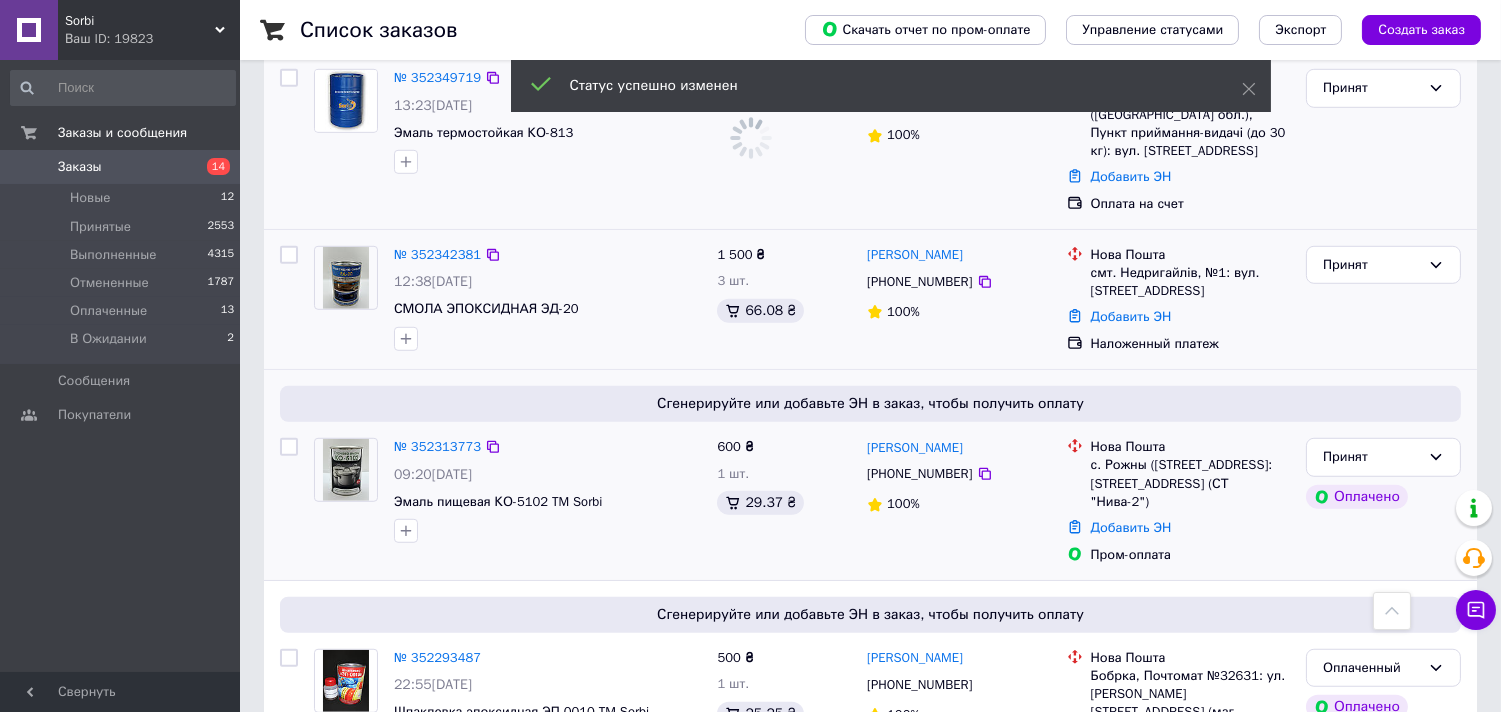 scroll, scrollTop: 2555, scrollLeft: 0, axis: vertical 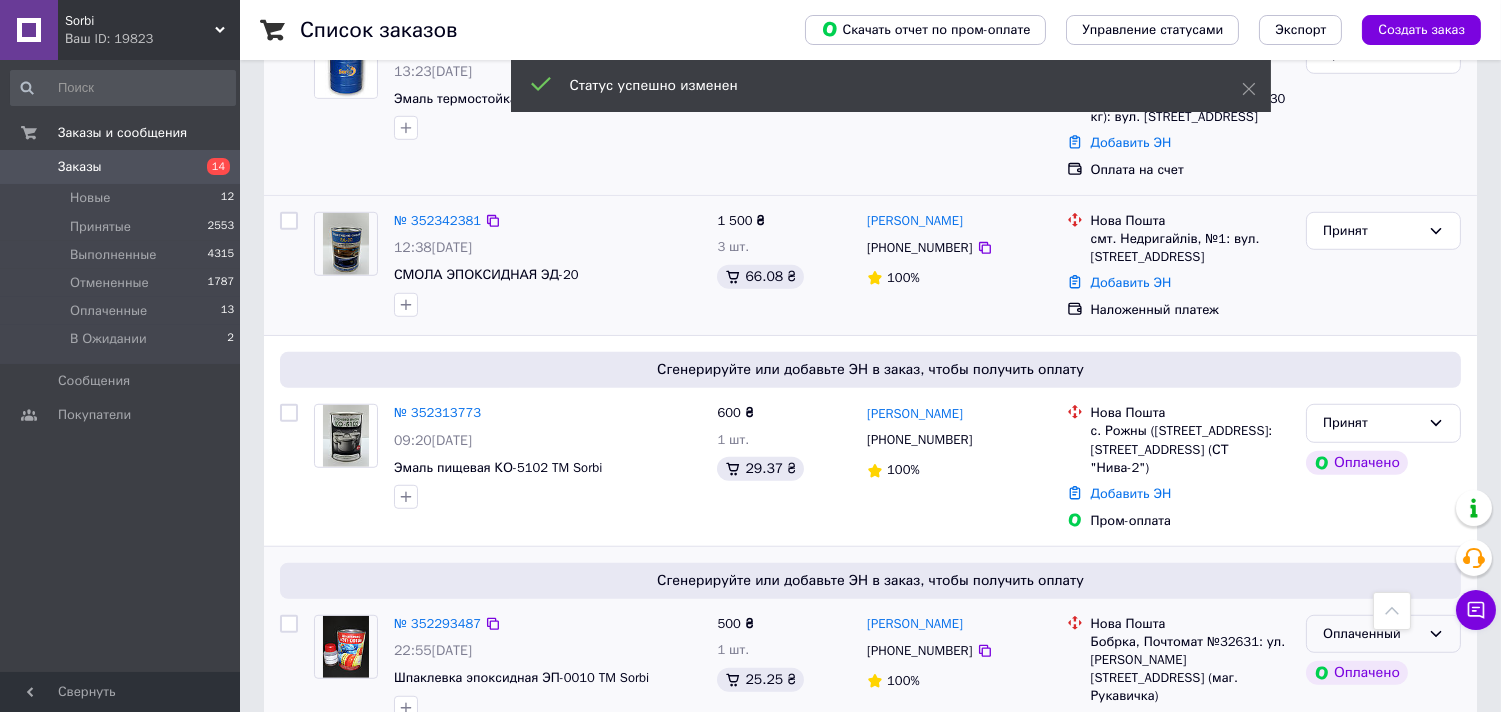click on "Оплаченный" at bounding box center [1371, 634] 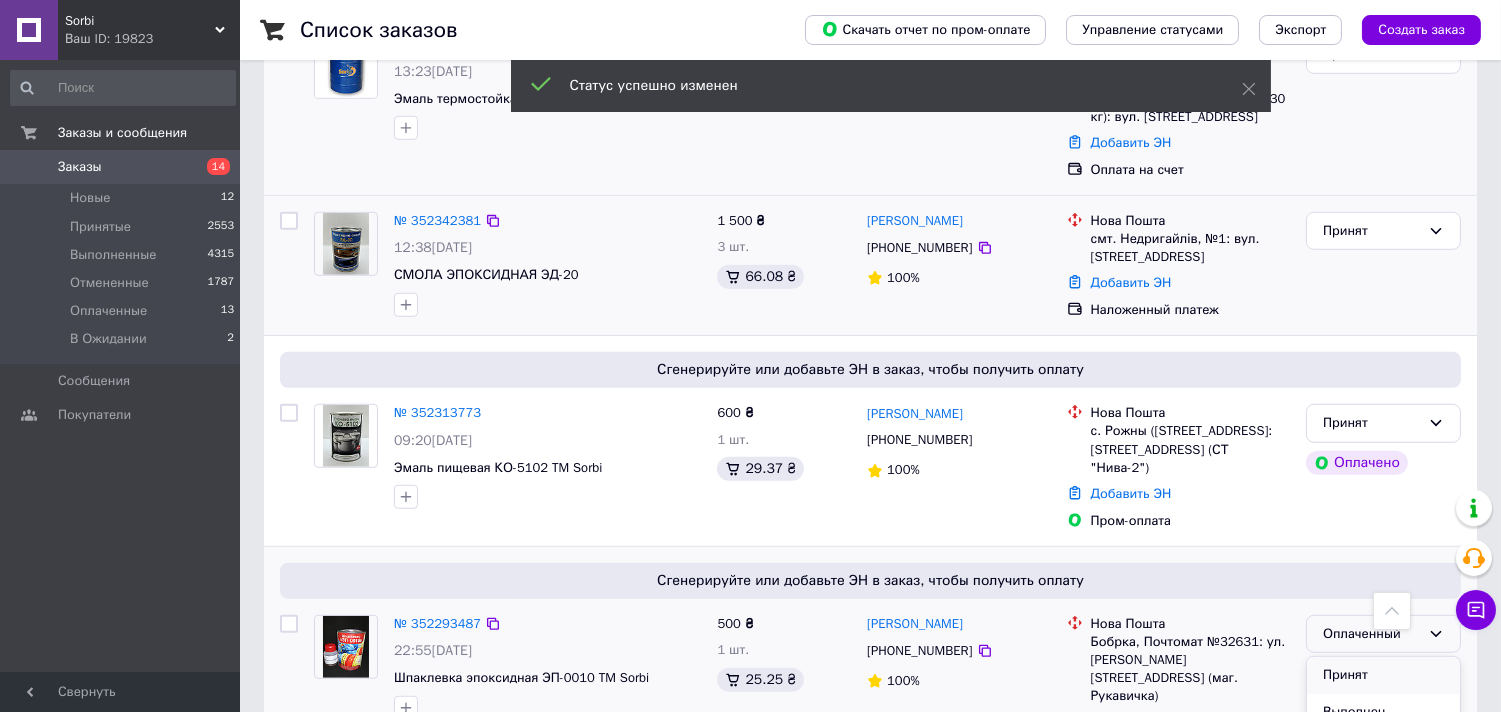 click on "Принят" at bounding box center (1383, 675) 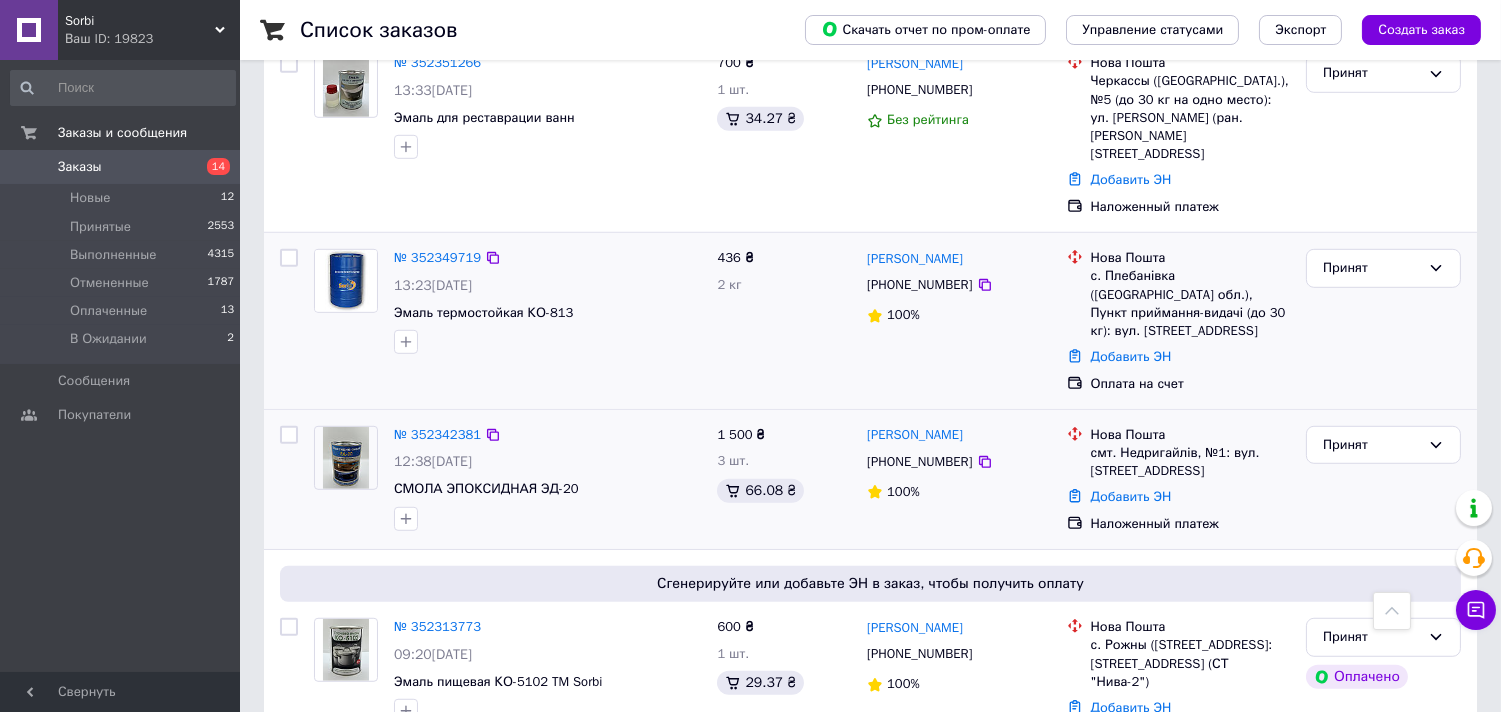scroll, scrollTop: 2111, scrollLeft: 0, axis: vertical 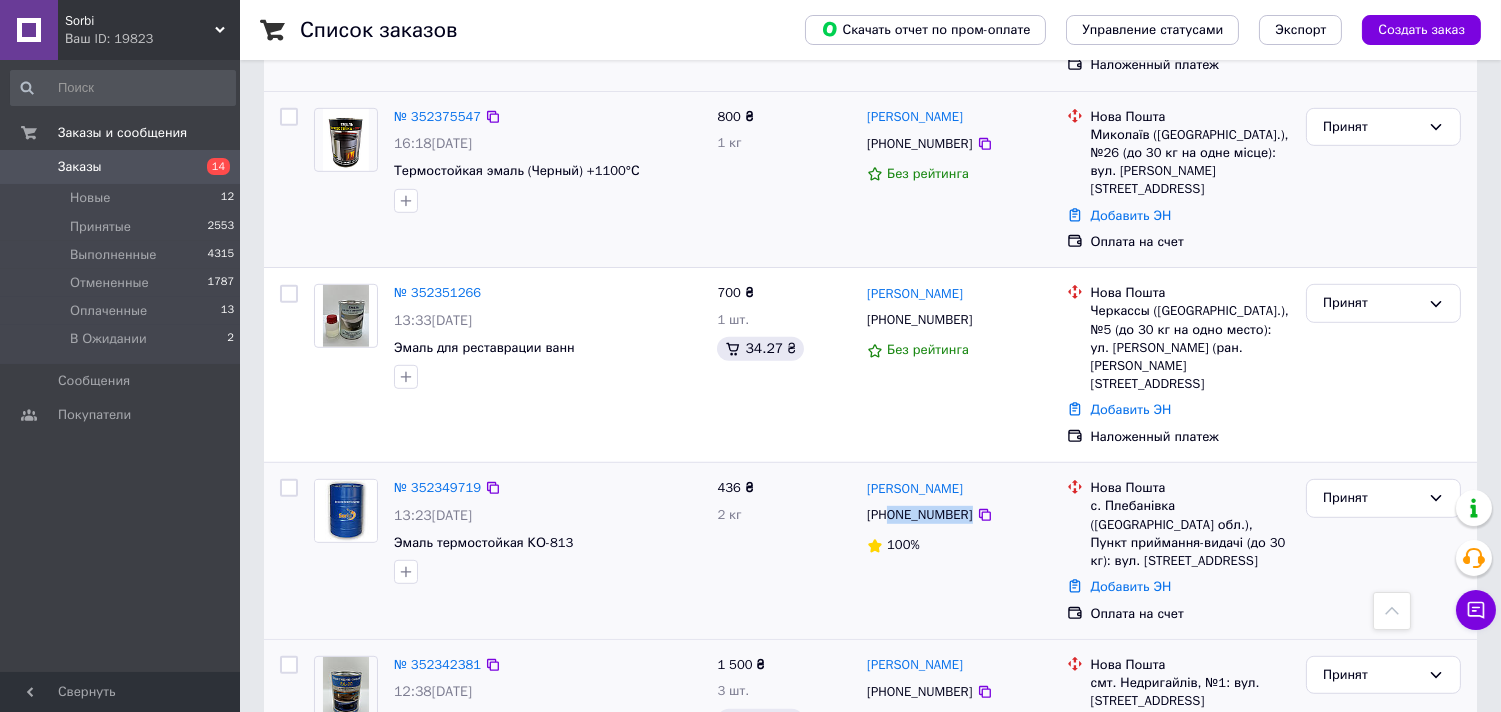 drag, startPoint x: 887, startPoint y: 352, endPoint x: 986, endPoint y: 356, distance: 99.08077 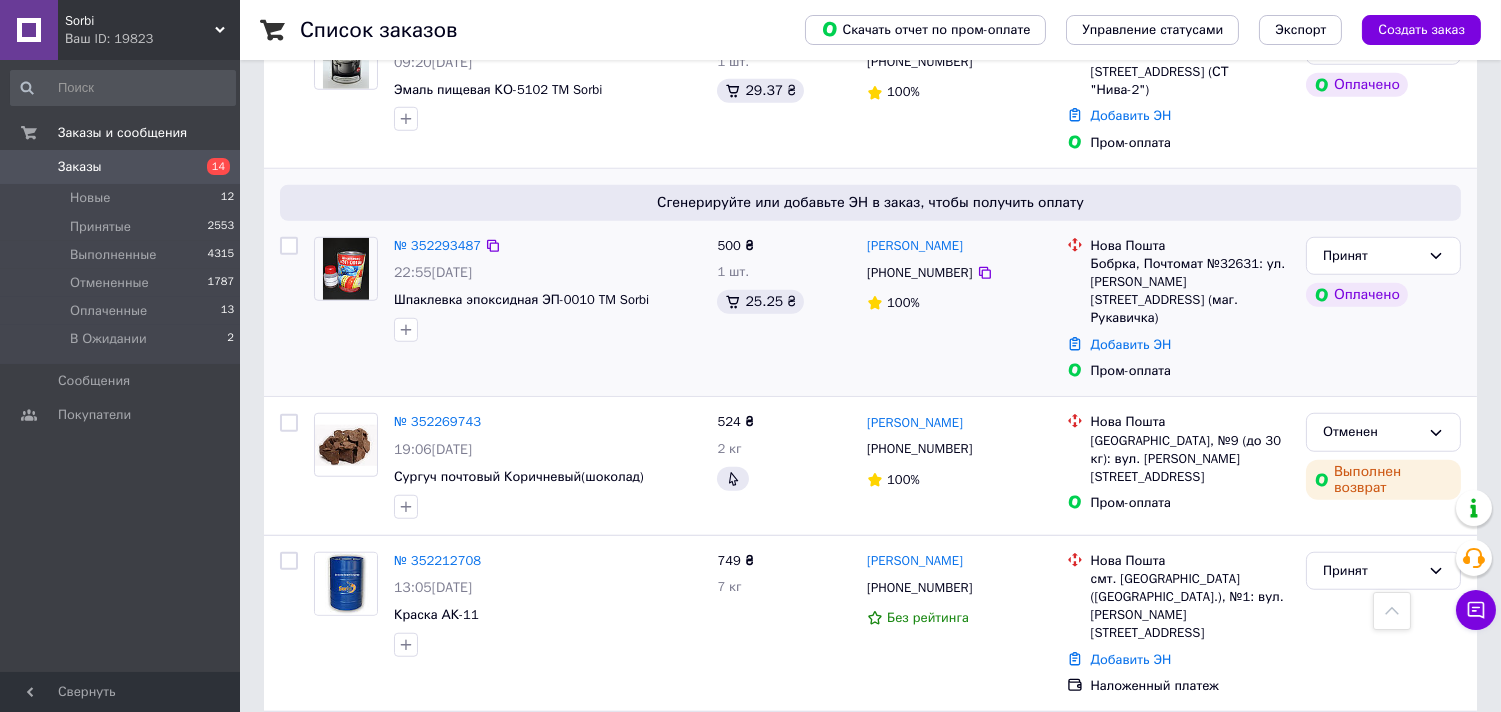 scroll, scrollTop: 2934, scrollLeft: 0, axis: vertical 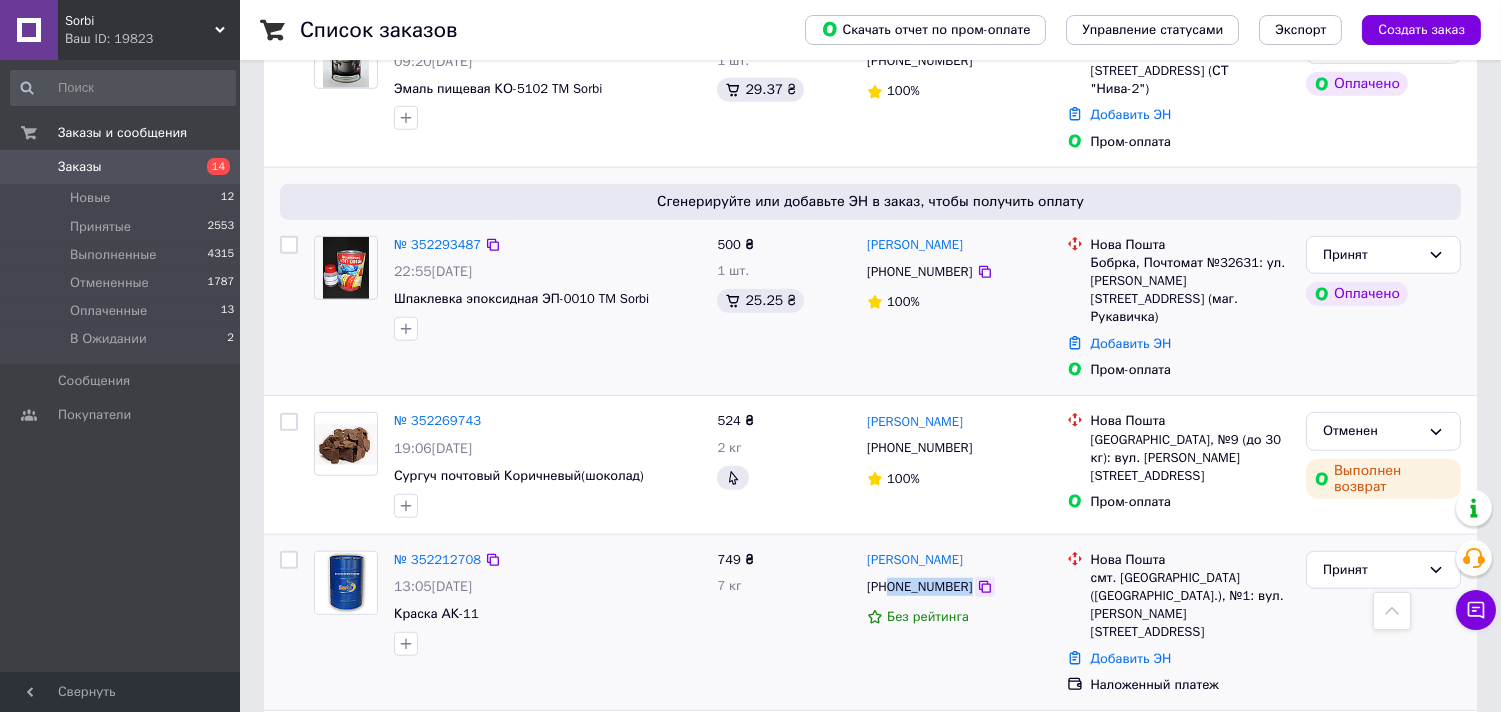 drag, startPoint x: 888, startPoint y: 371, endPoint x: 978, endPoint y: 381, distance: 90.55385 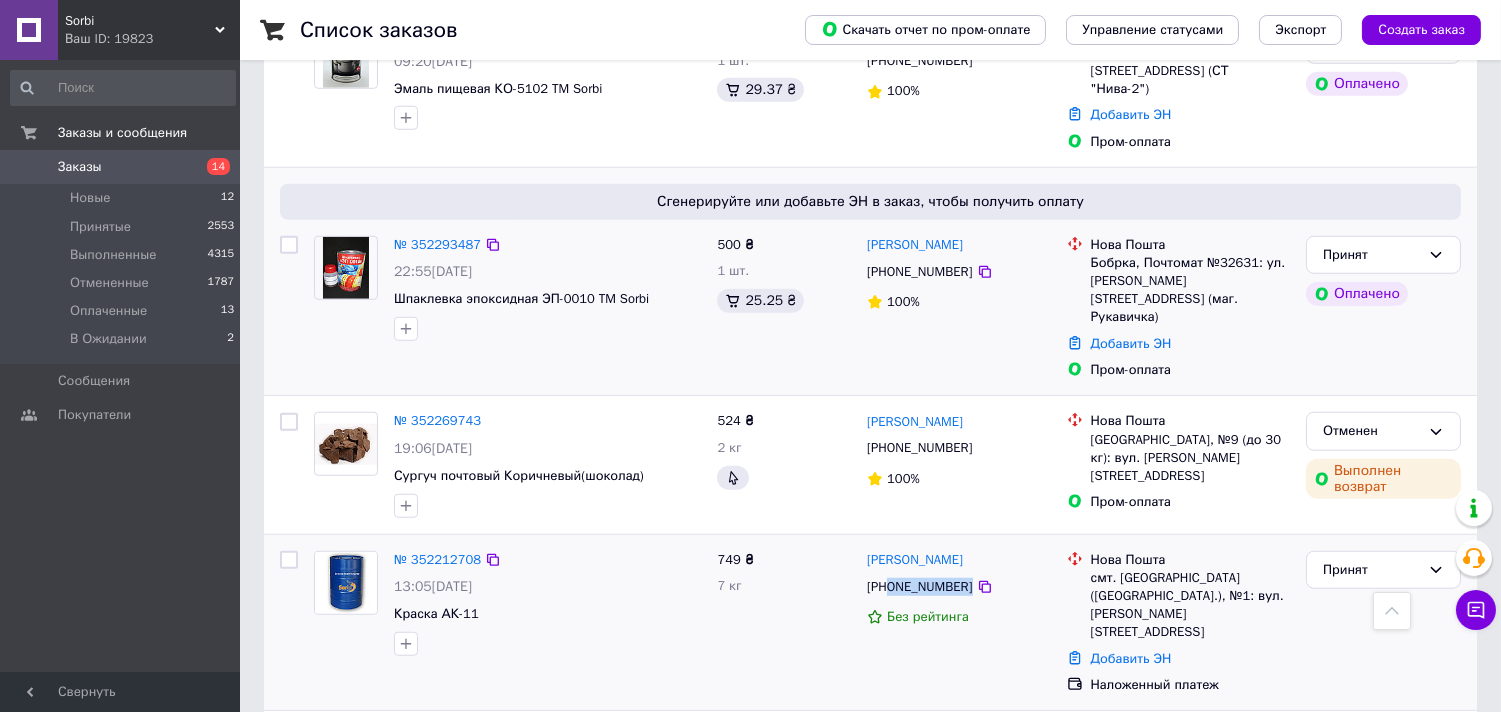 copy on "0955440327" 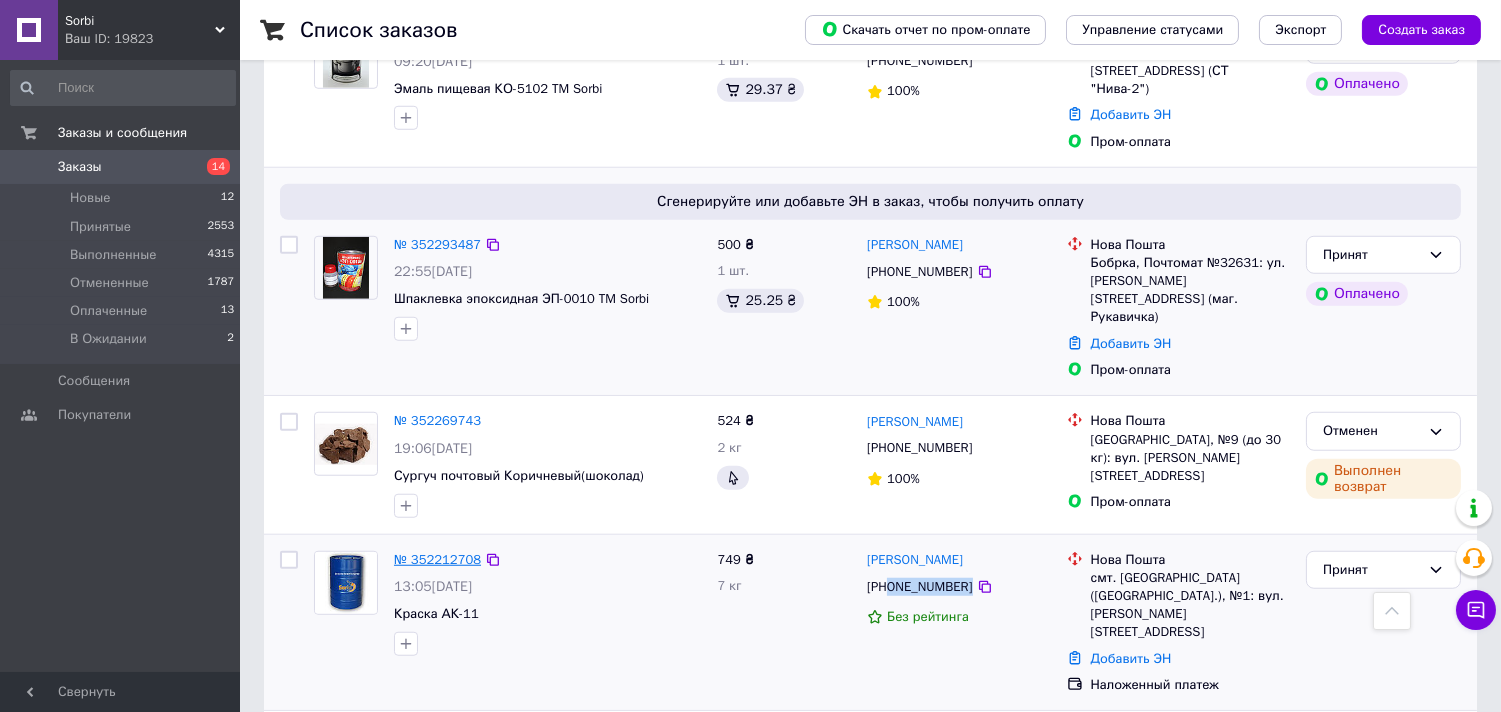 click on "№ 352212708" at bounding box center [437, 559] 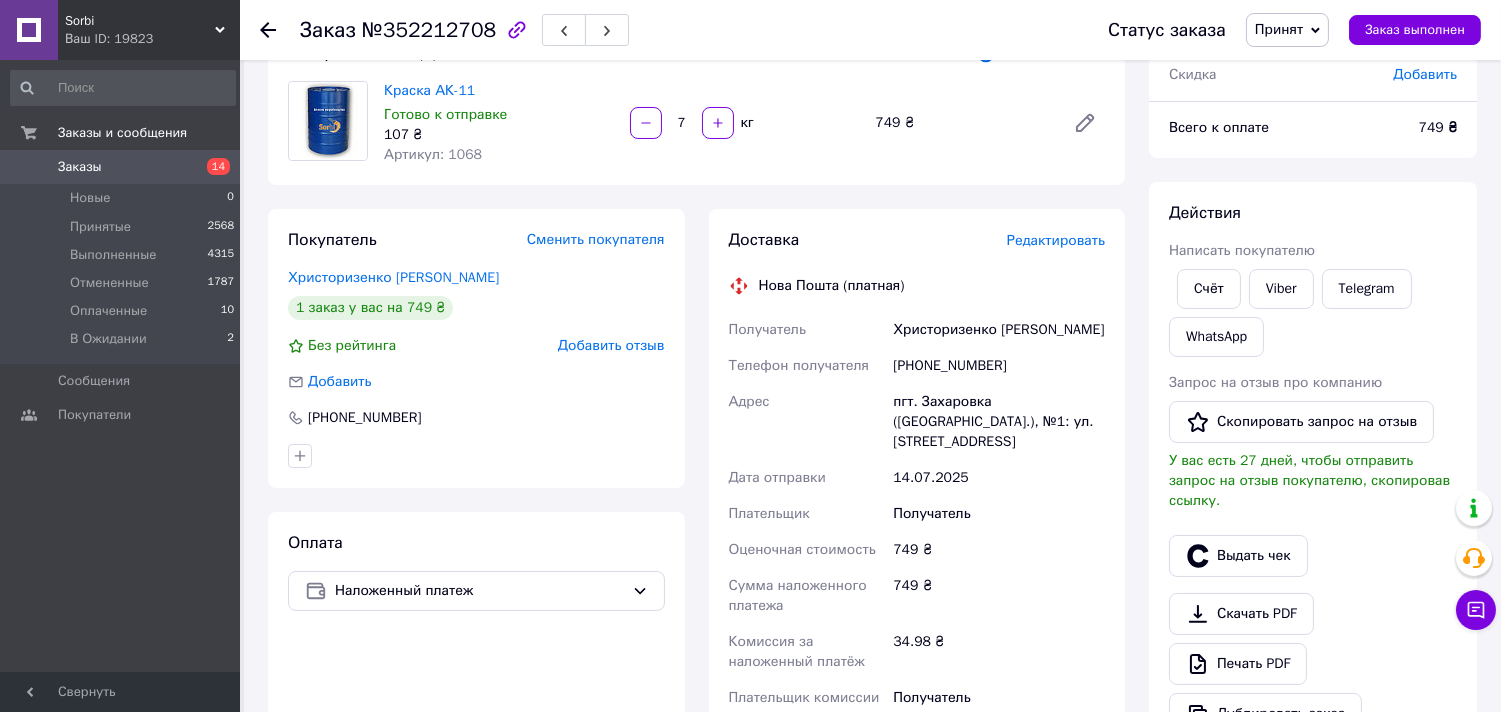 scroll, scrollTop: 111, scrollLeft: 0, axis: vertical 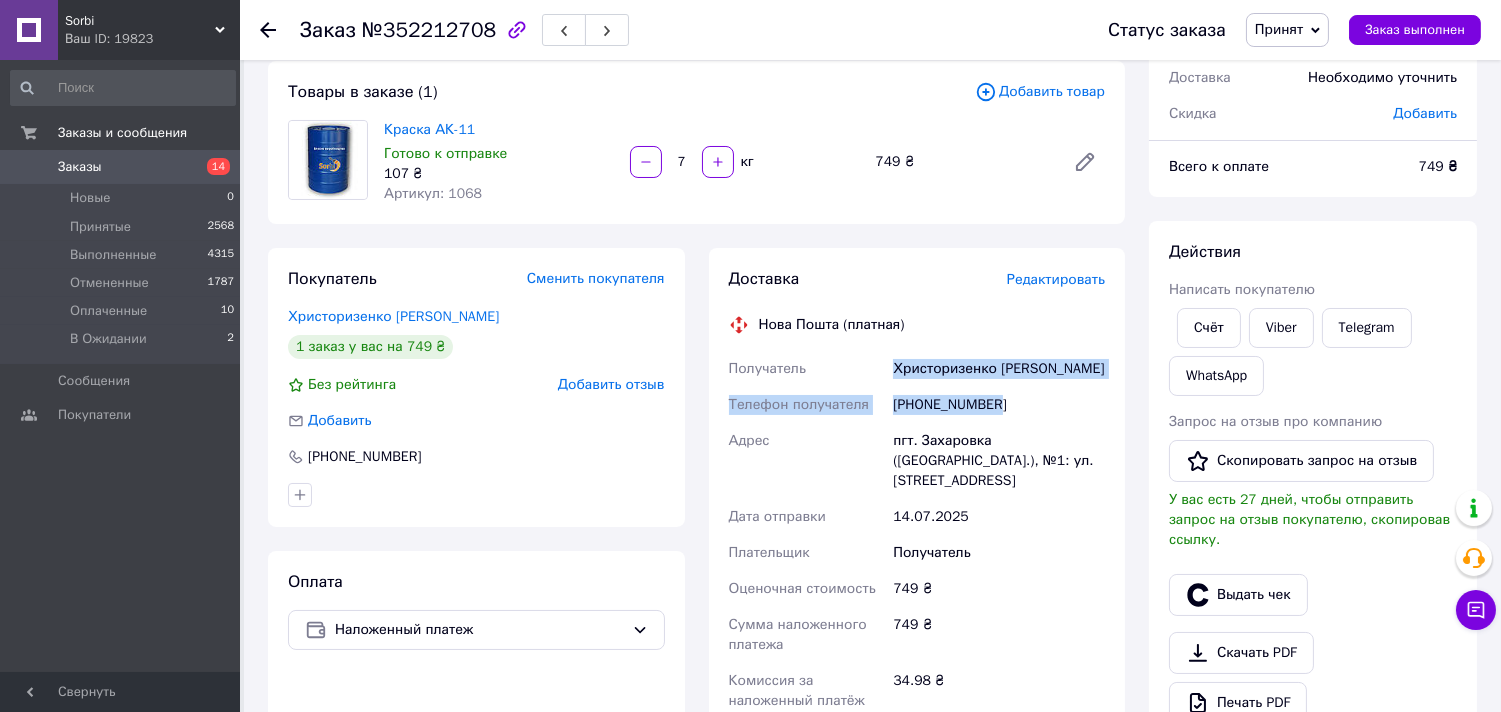 drag, startPoint x: 888, startPoint y: 361, endPoint x: 1043, endPoint y: 397, distance: 159.12573 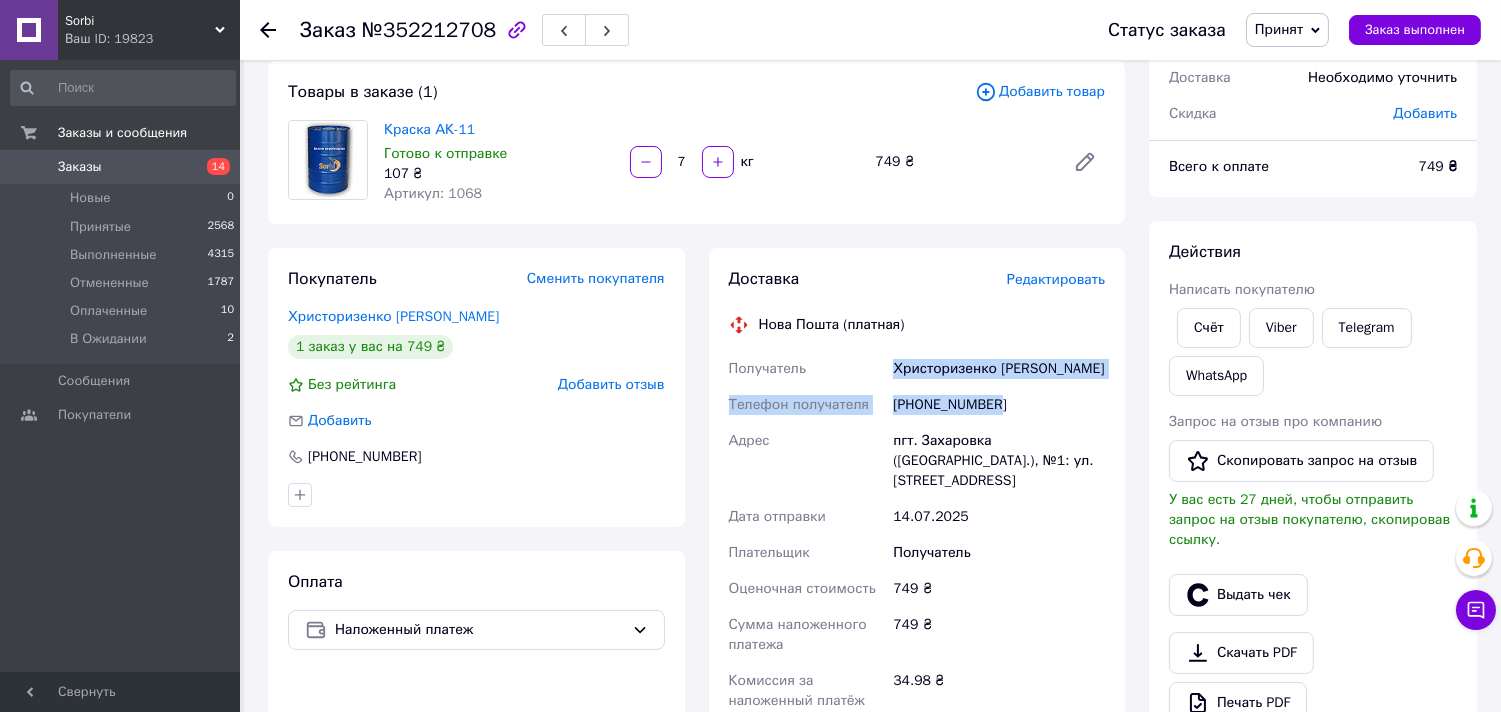 copy on "Христоризенко [PERSON_NAME] [PHONE_NUMBER]" 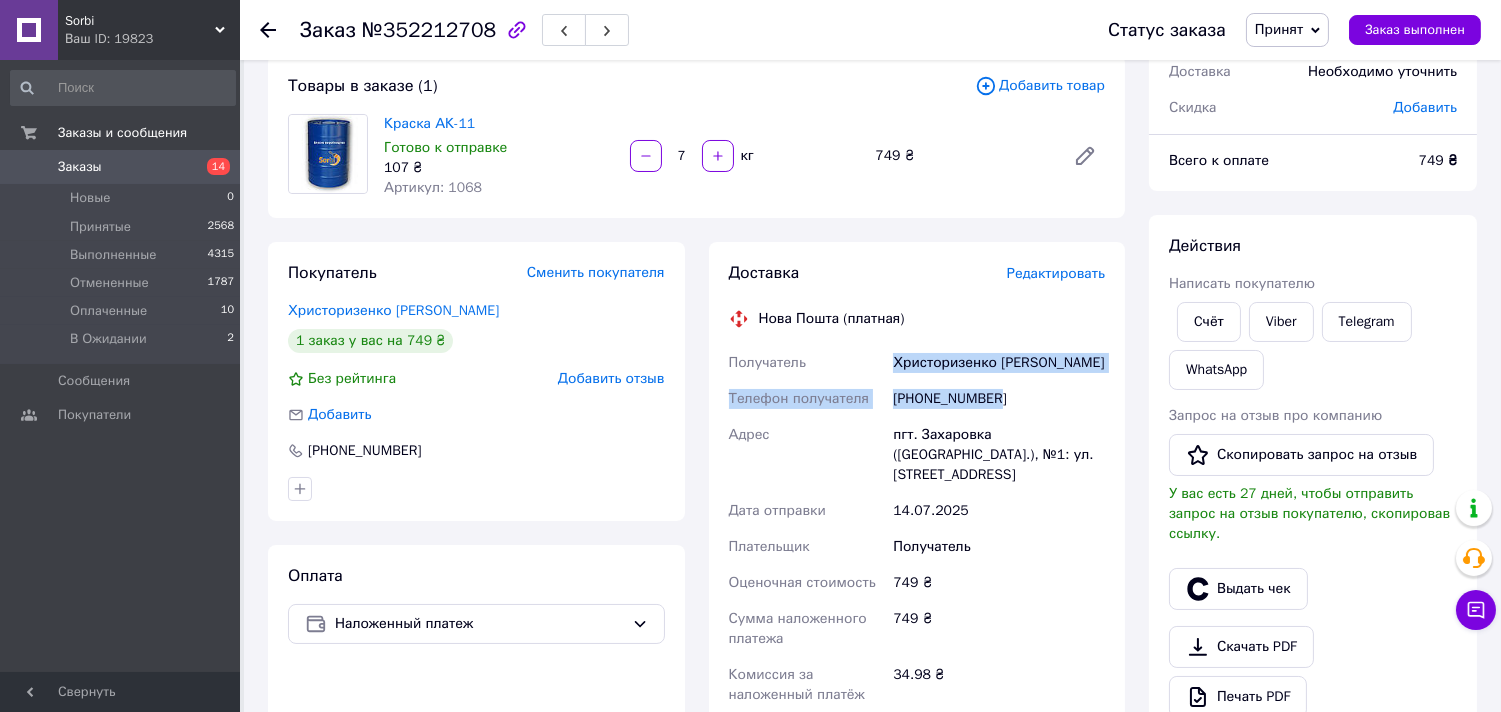 scroll, scrollTop: 444, scrollLeft: 0, axis: vertical 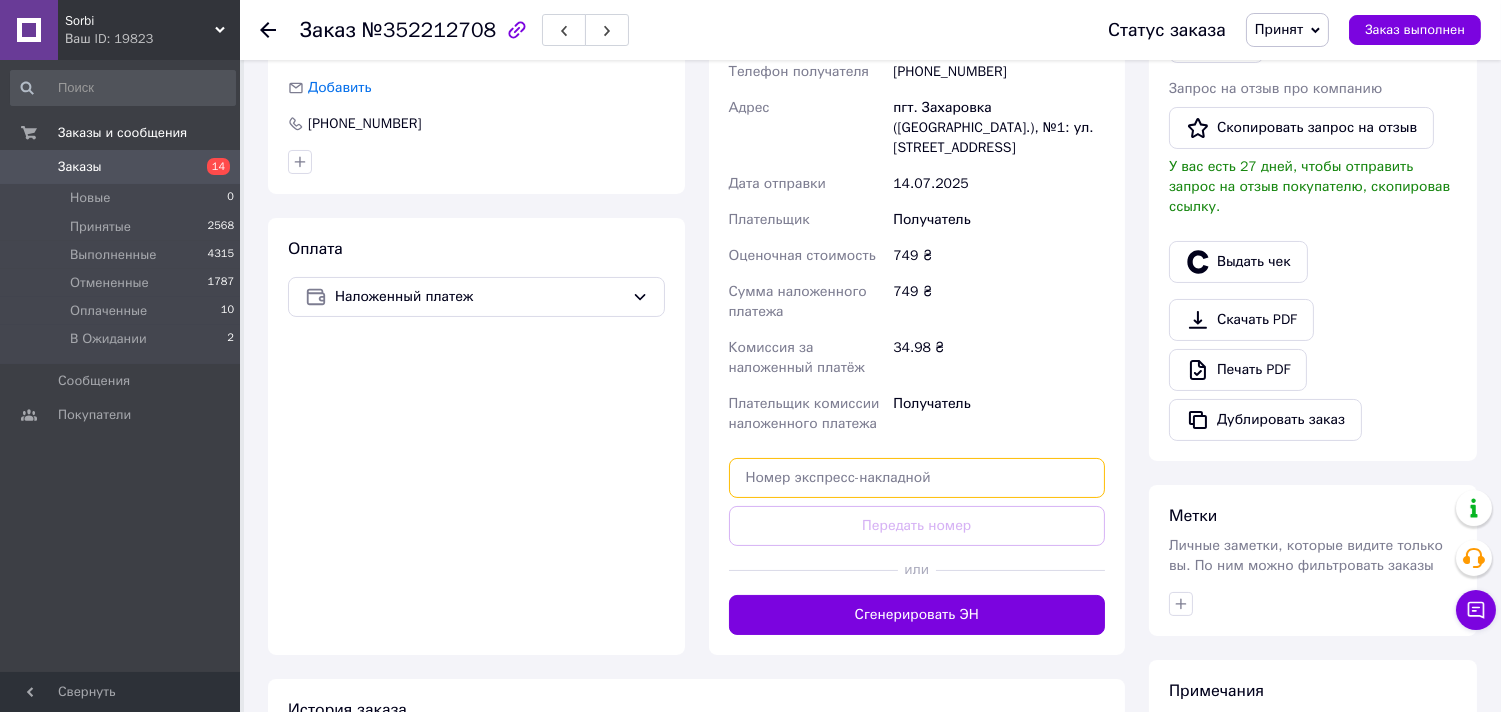 click at bounding box center (917, 478) 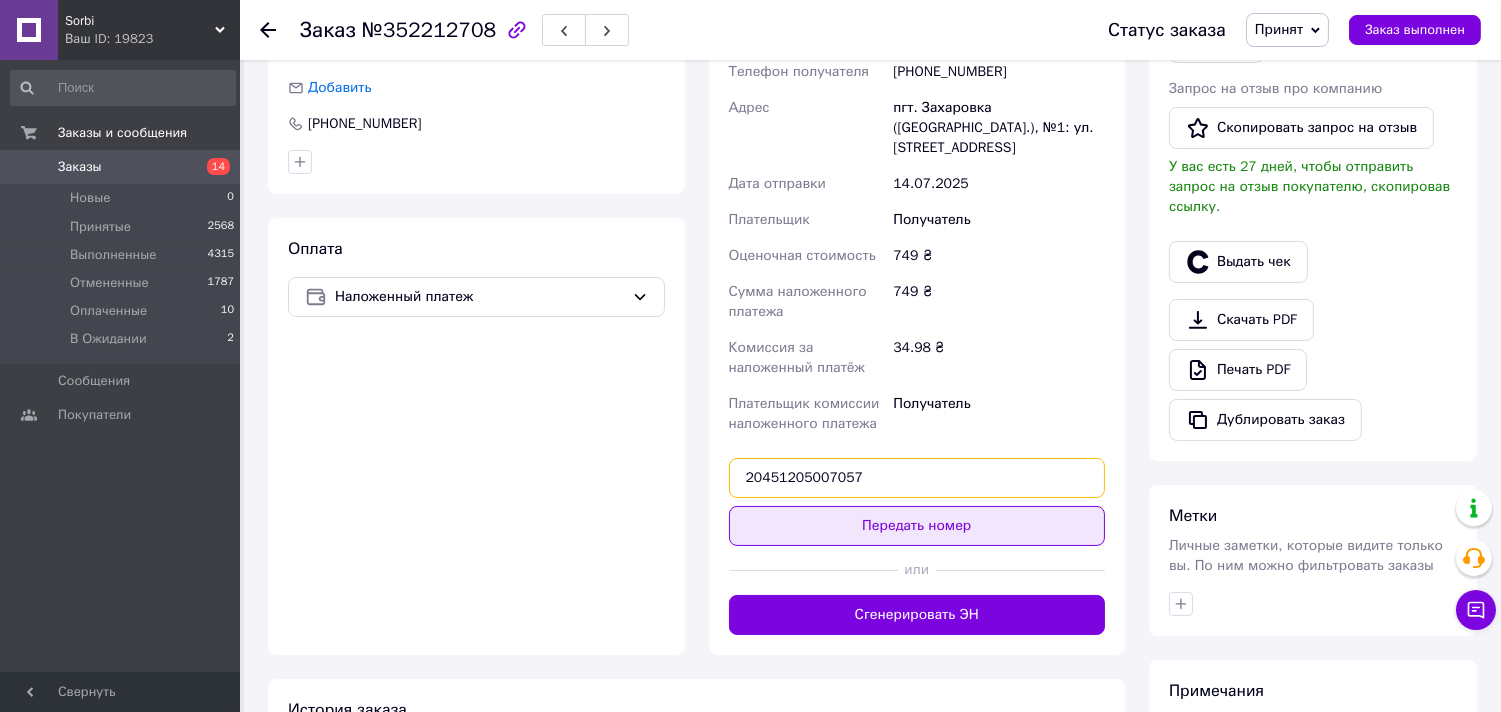 type on "20451205007057" 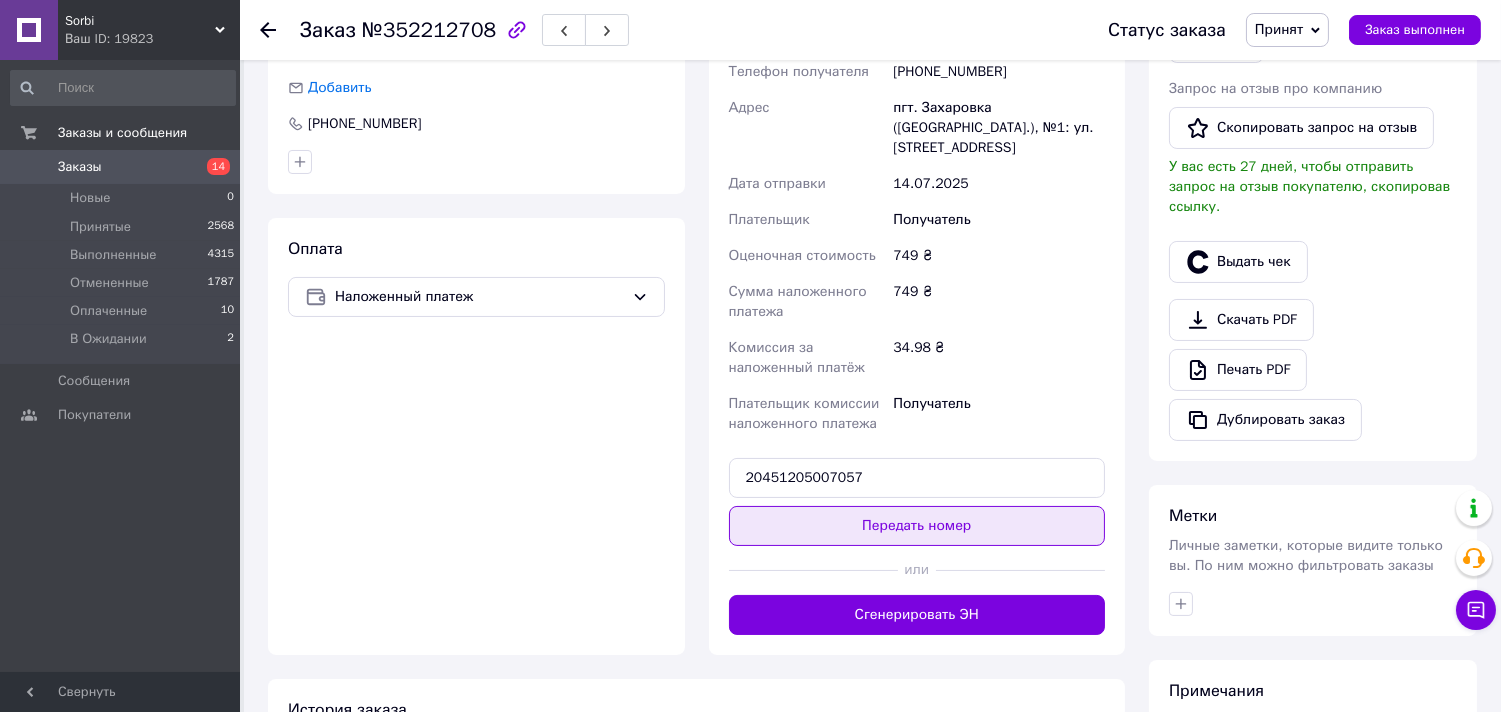 click on "Передать номер" at bounding box center [917, 526] 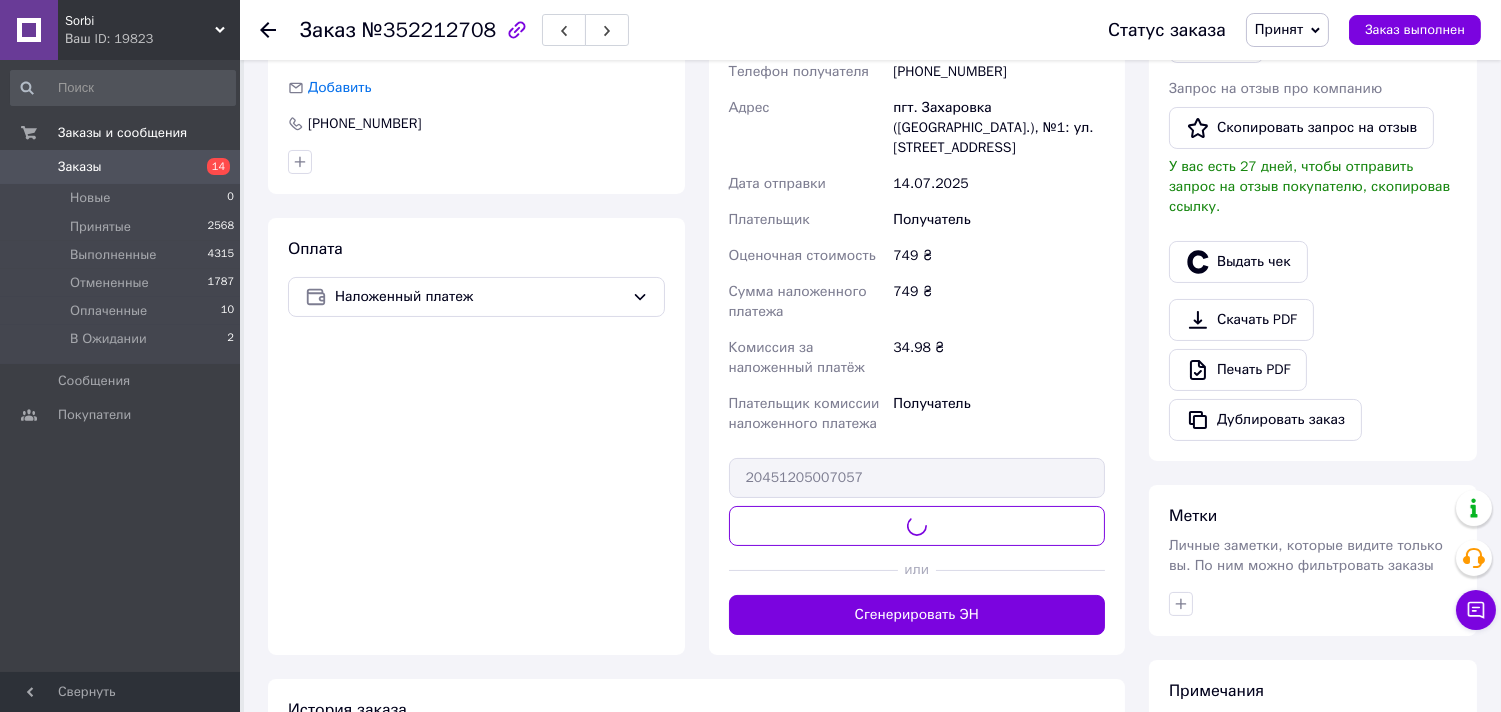click on "Принят" at bounding box center [1279, 29] 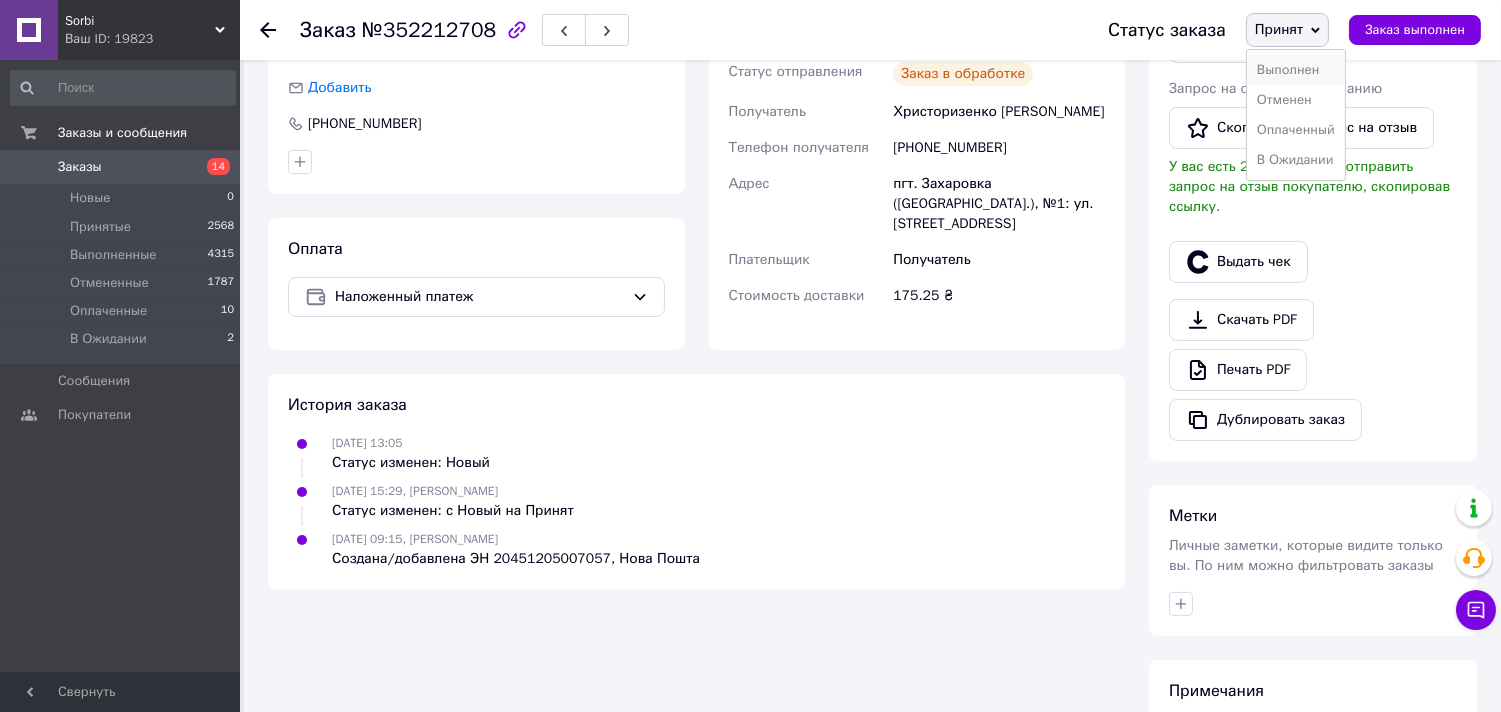 click on "Выполнен" at bounding box center [1296, 70] 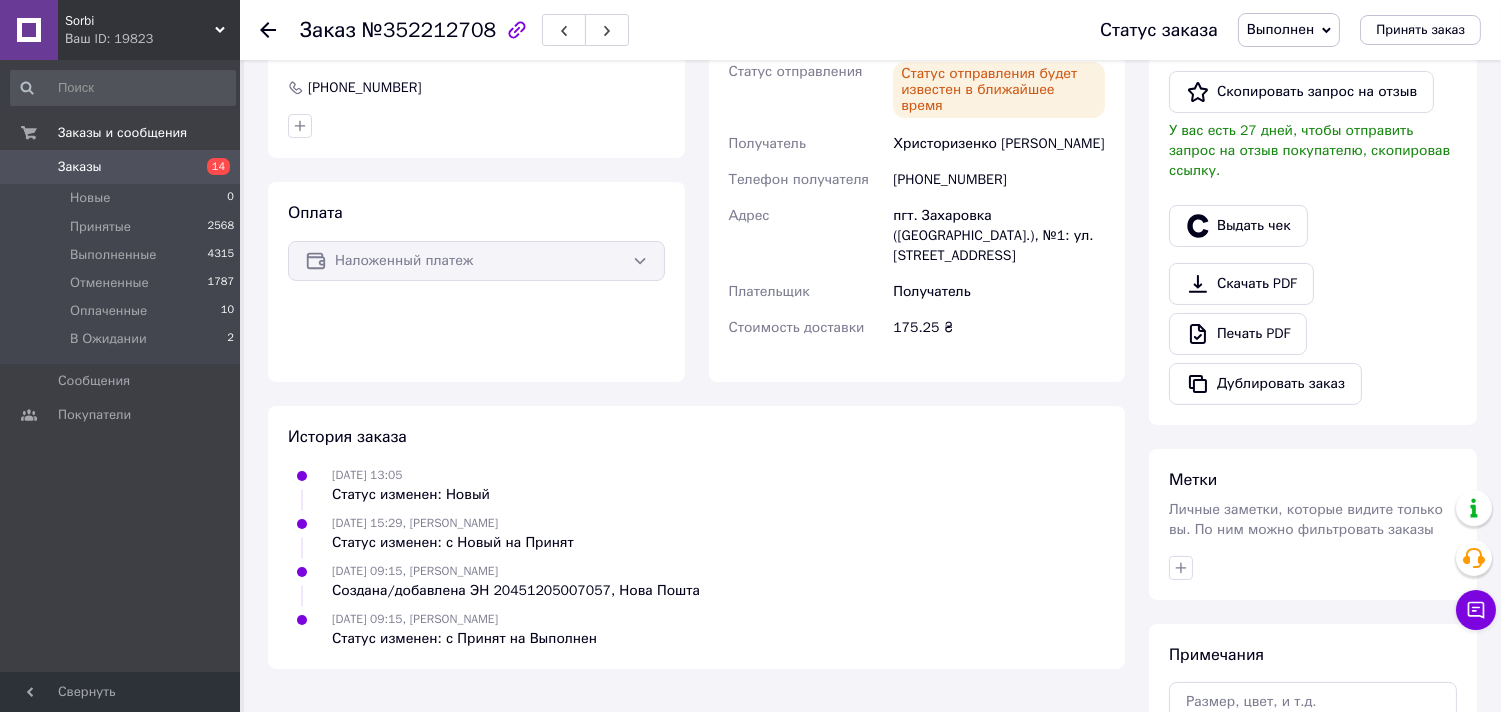 click on "Заказы 14" at bounding box center [123, 167] 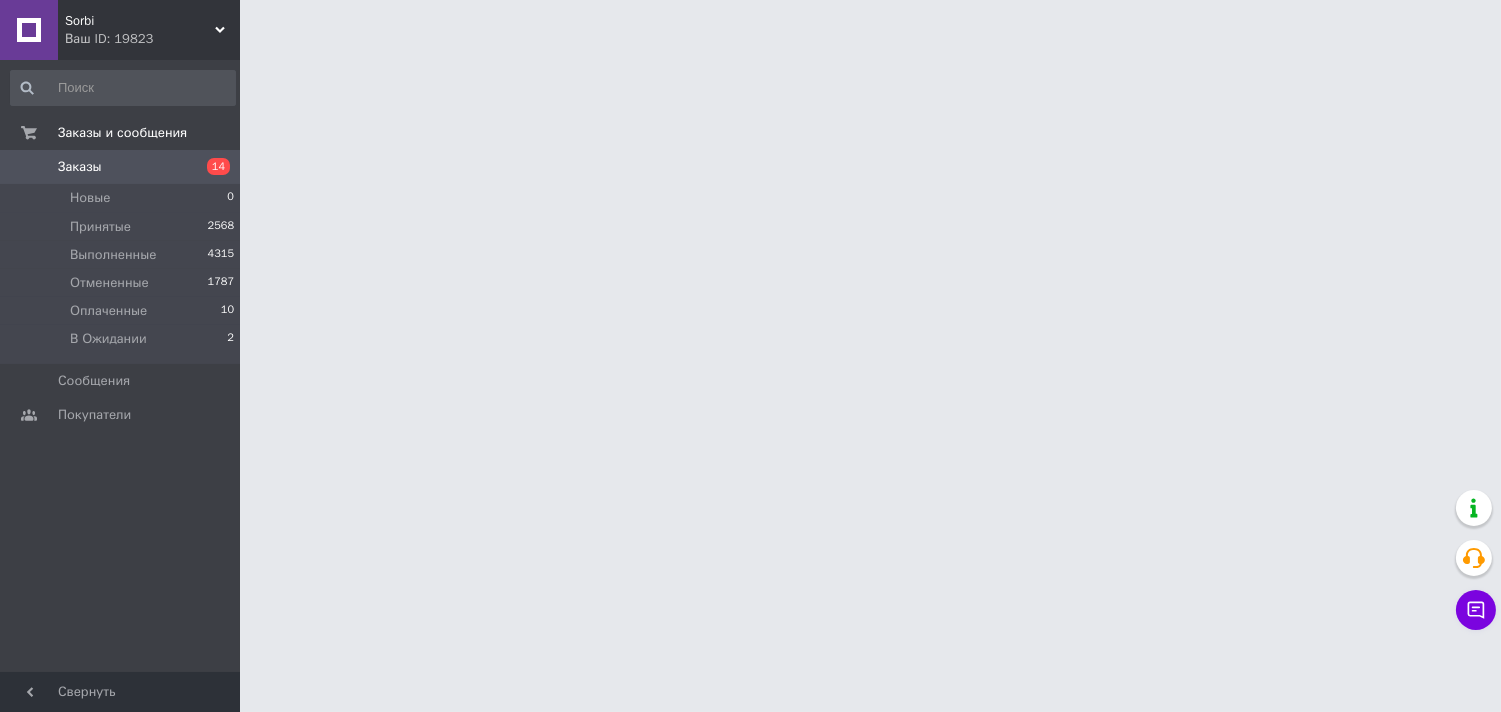 scroll, scrollTop: 0, scrollLeft: 0, axis: both 